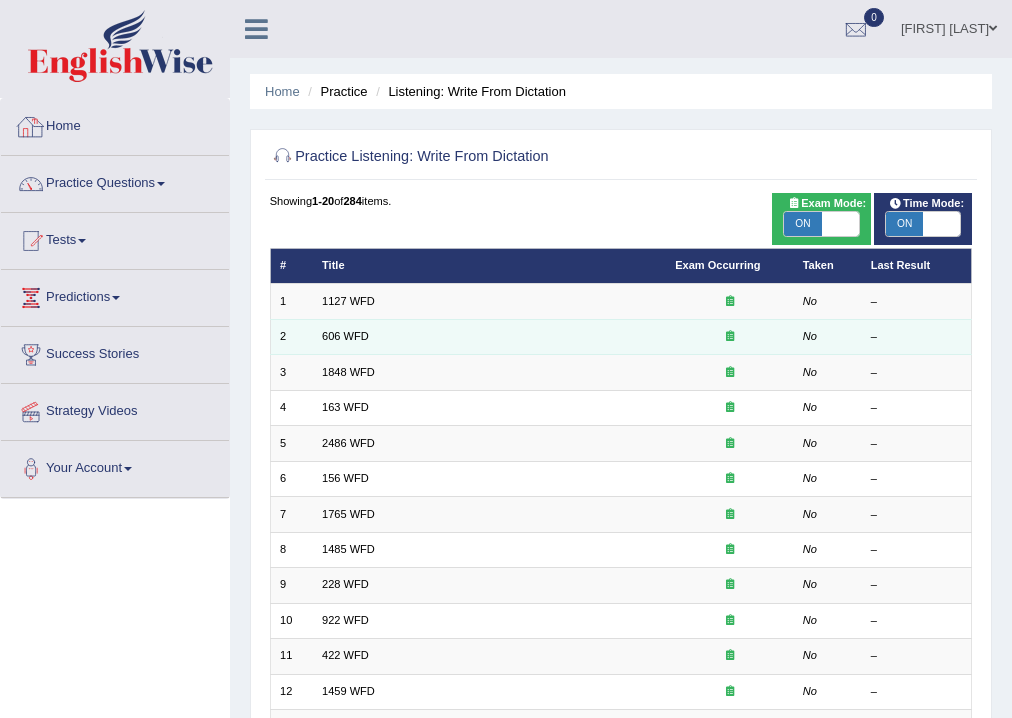 scroll, scrollTop: 80, scrollLeft: 0, axis: vertical 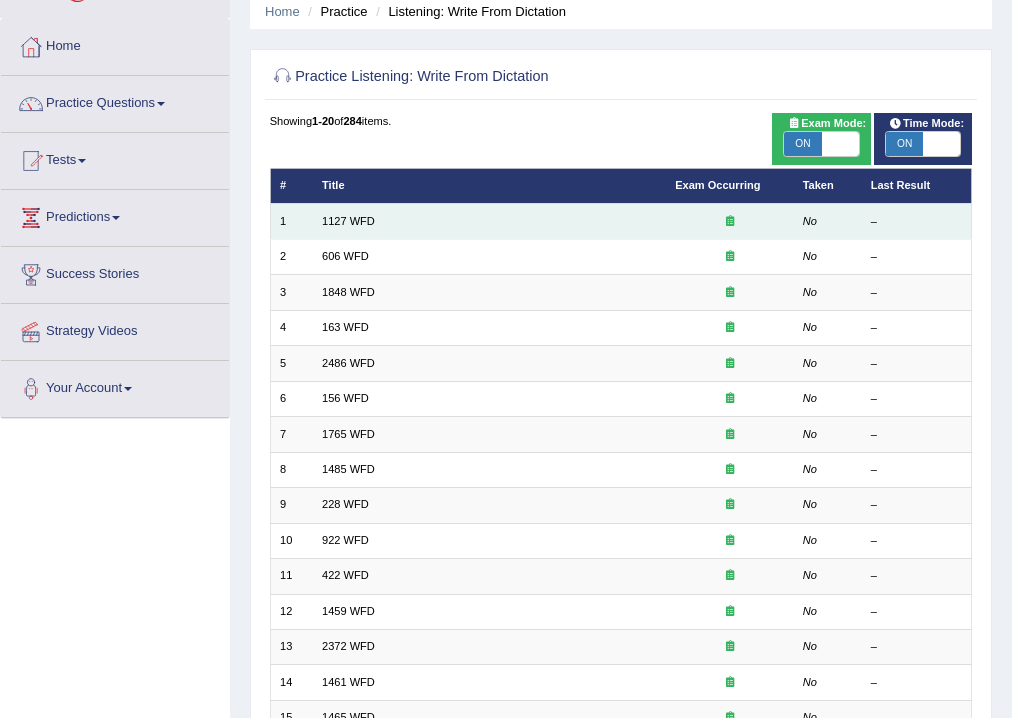 click on "1127 WFD" at bounding box center [489, 221] 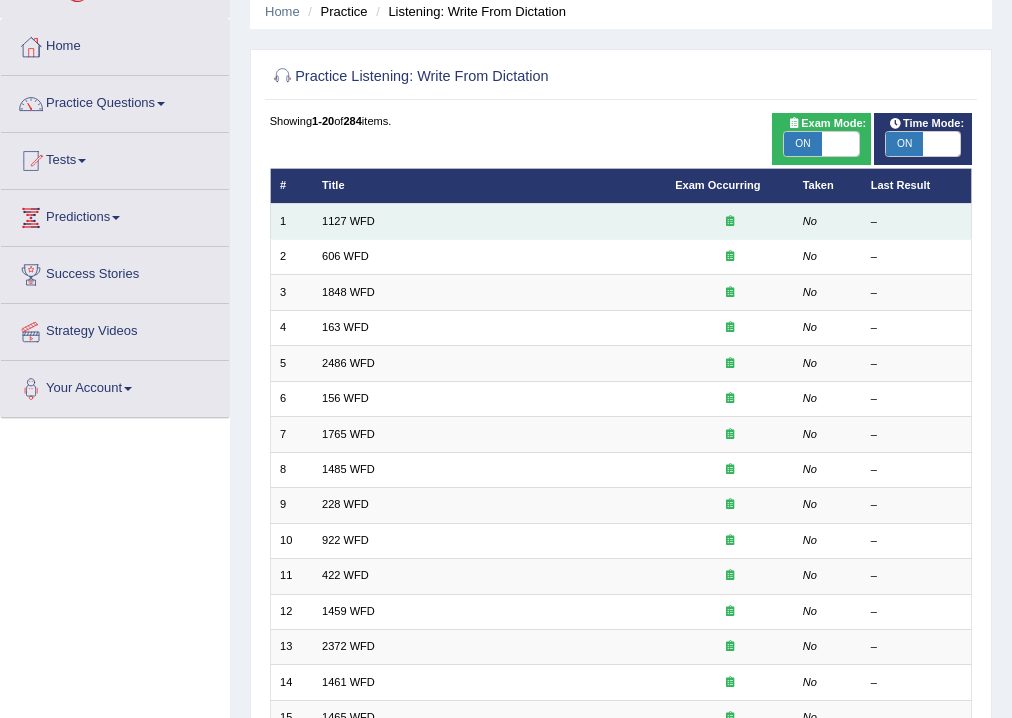 click on "1127 WFD" at bounding box center (489, 221) 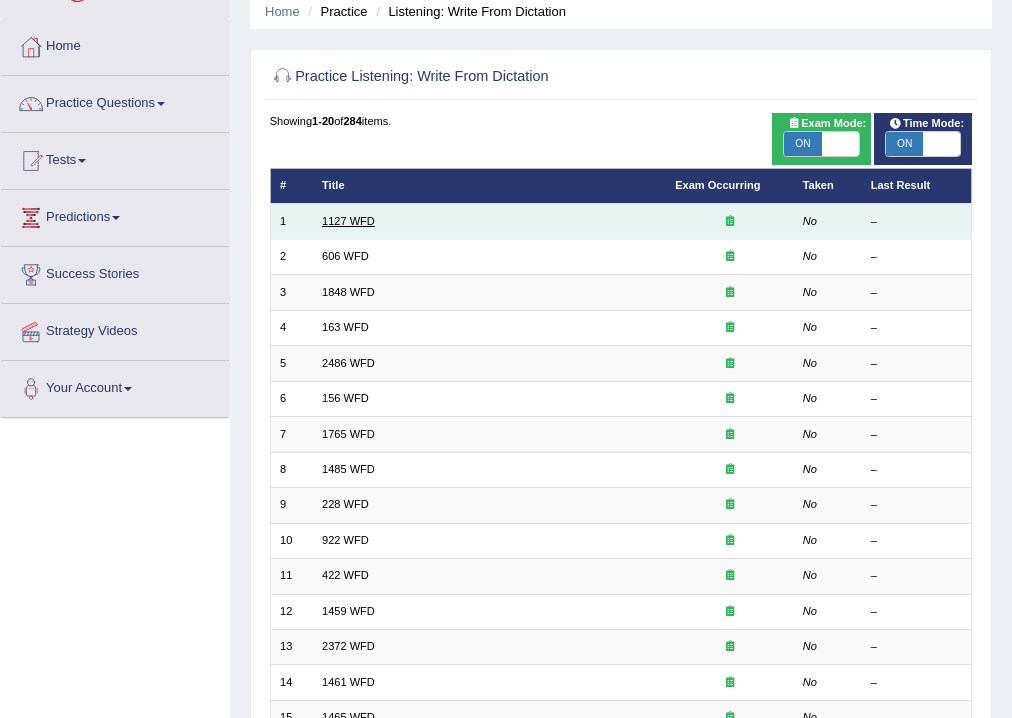 click on "1127 WFD" at bounding box center [348, 221] 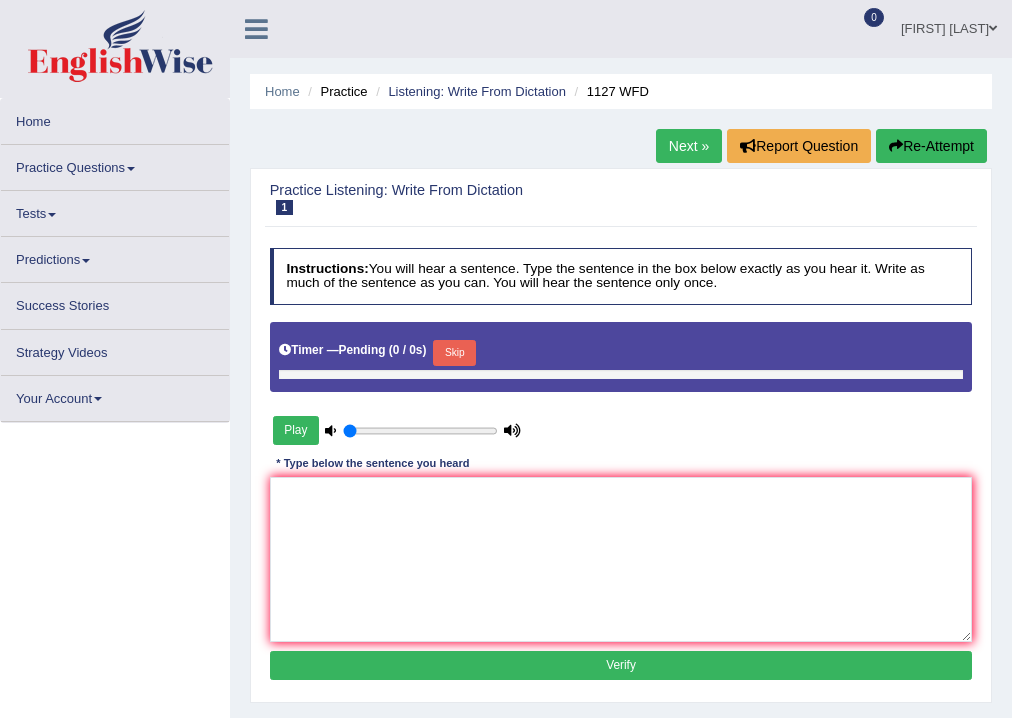 scroll, scrollTop: 0, scrollLeft: 0, axis: both 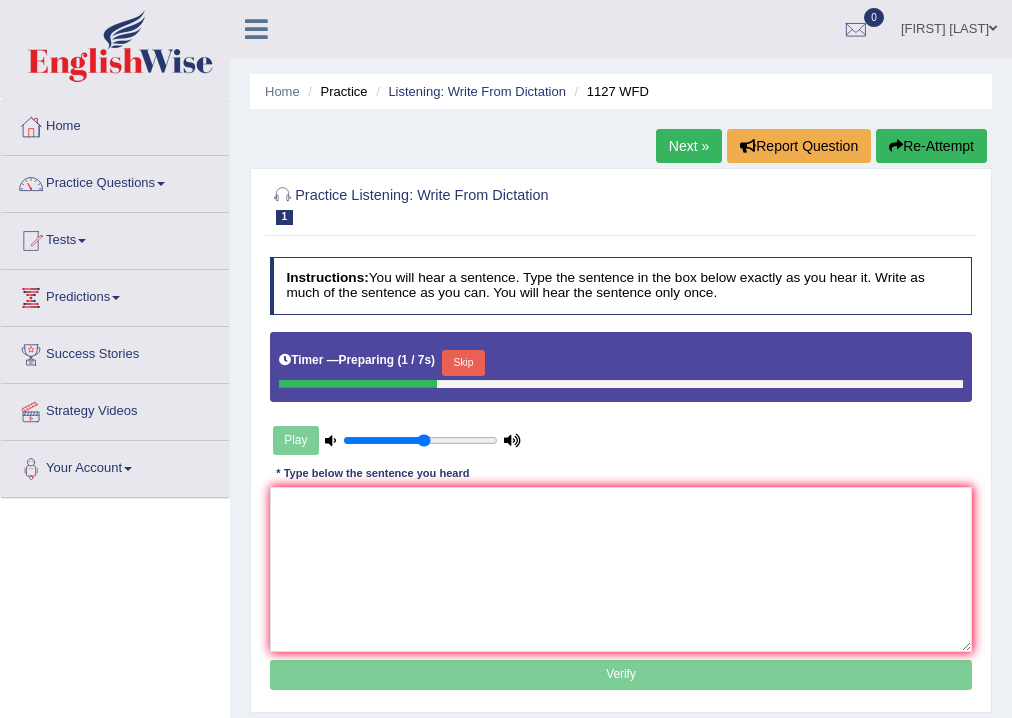 click on "Skip" at bounding box center (463, 363) 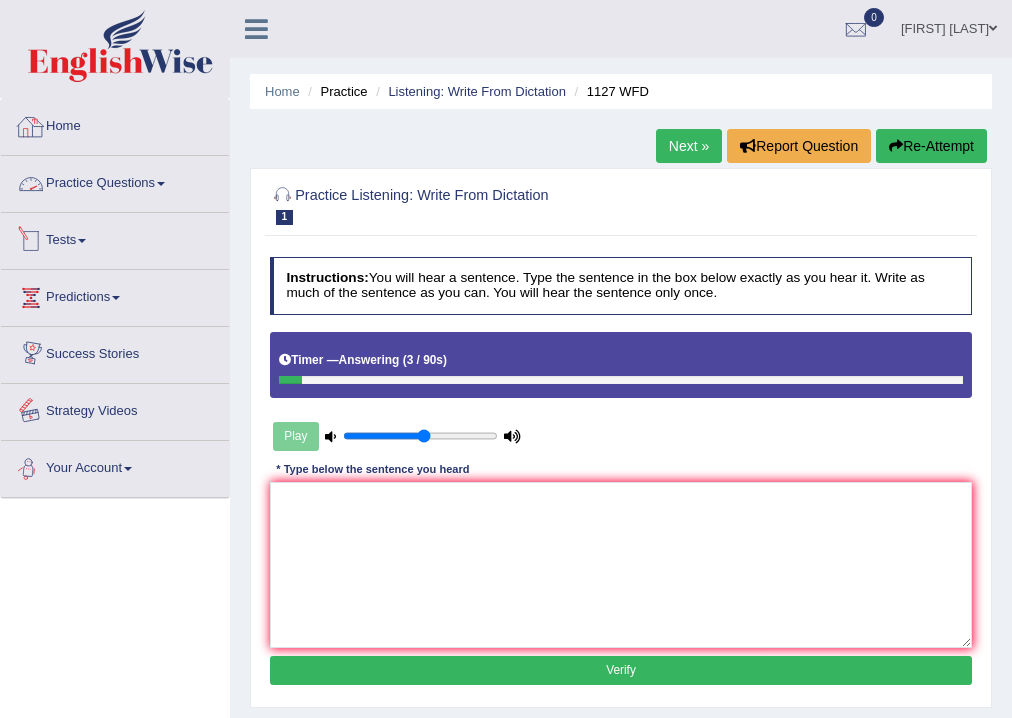 click on "Practice Questions" at bounding box center [115, 181] 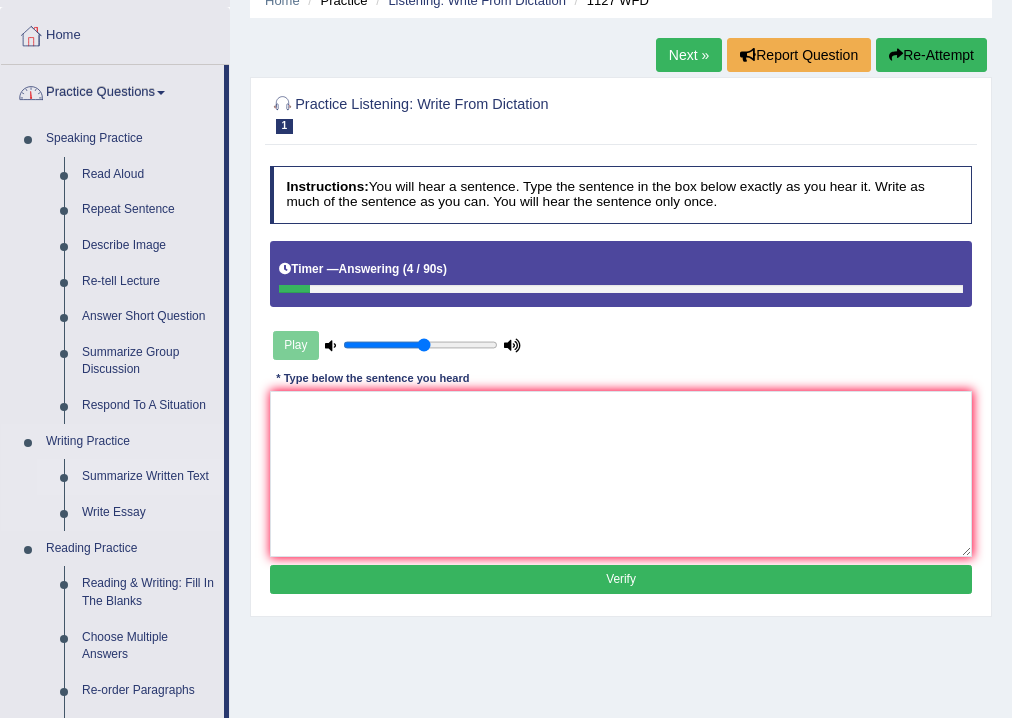scroll, scrollTop: 240, scrollLeft: 0, axis: vertical 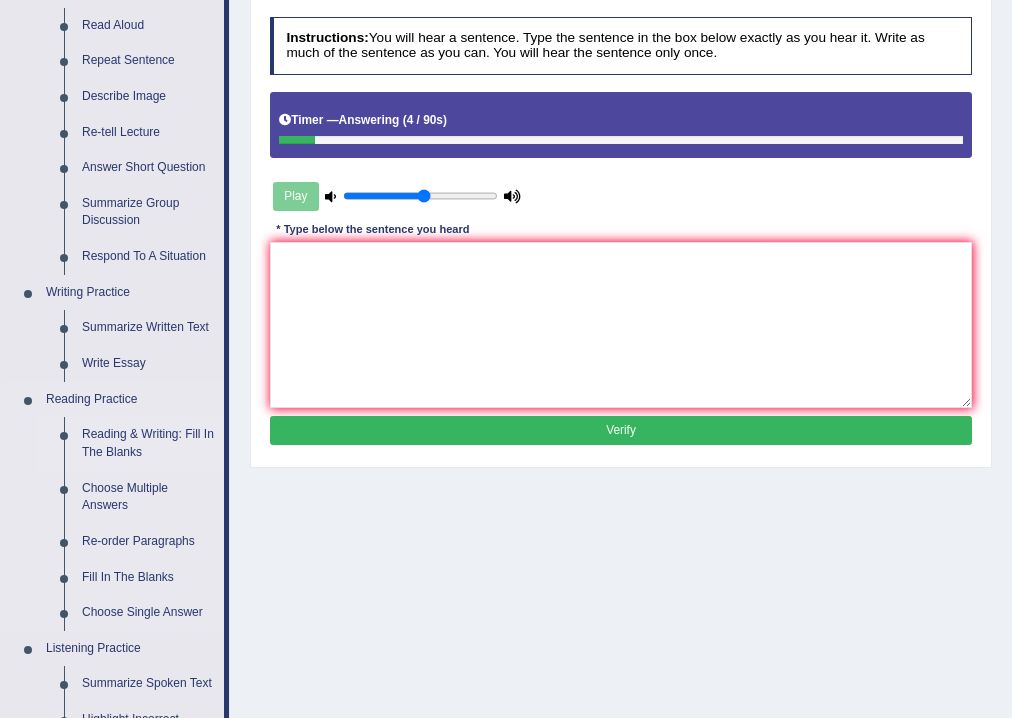click on "Reading & Writing: Fill In The Blanks" at bounding box center [148, 443] 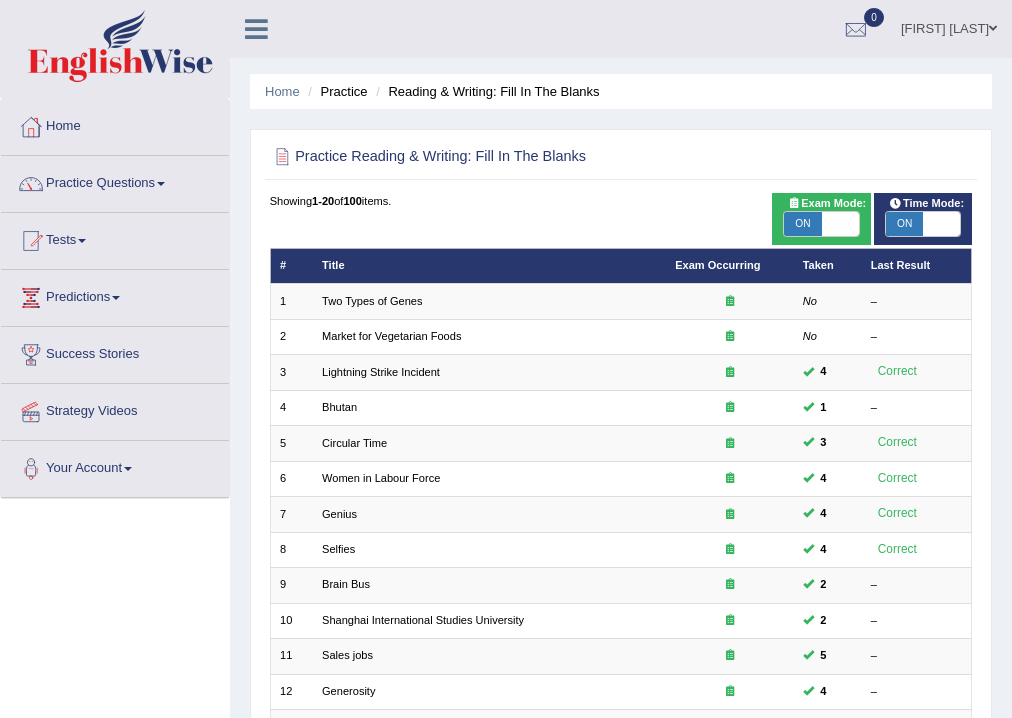 scroll, scrollTop: 0, scrollLeft: 0, axis: both 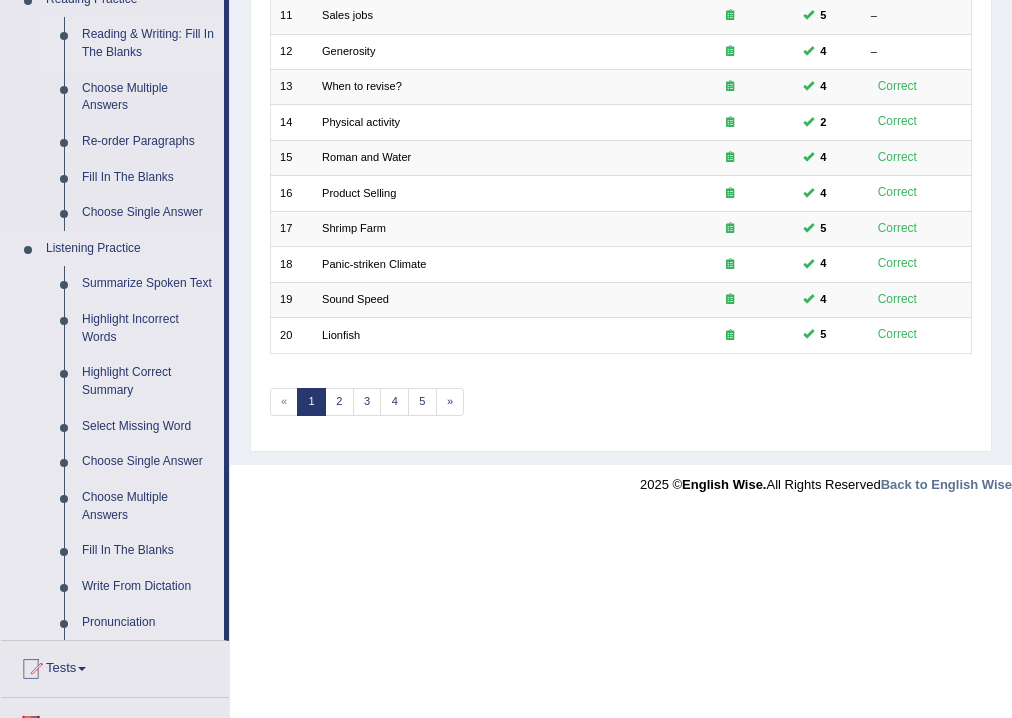 click on "Summarize Spoken Text" at bounding box center [148, 284] 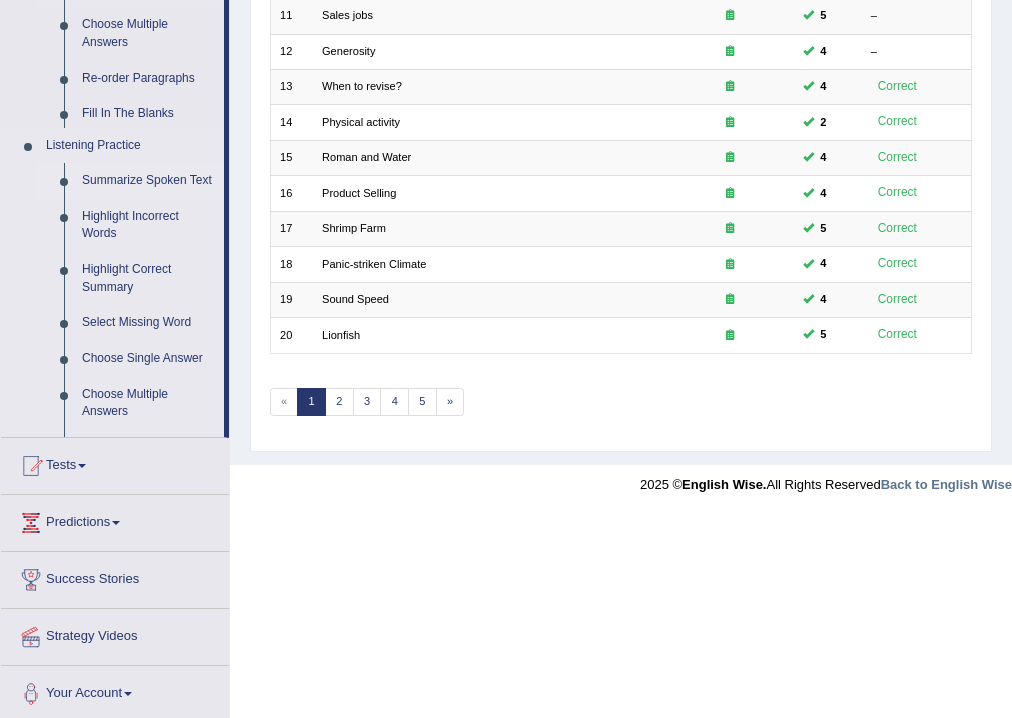 scroll, scrollTop: 433, scrollLeft: 0, axis: vertical 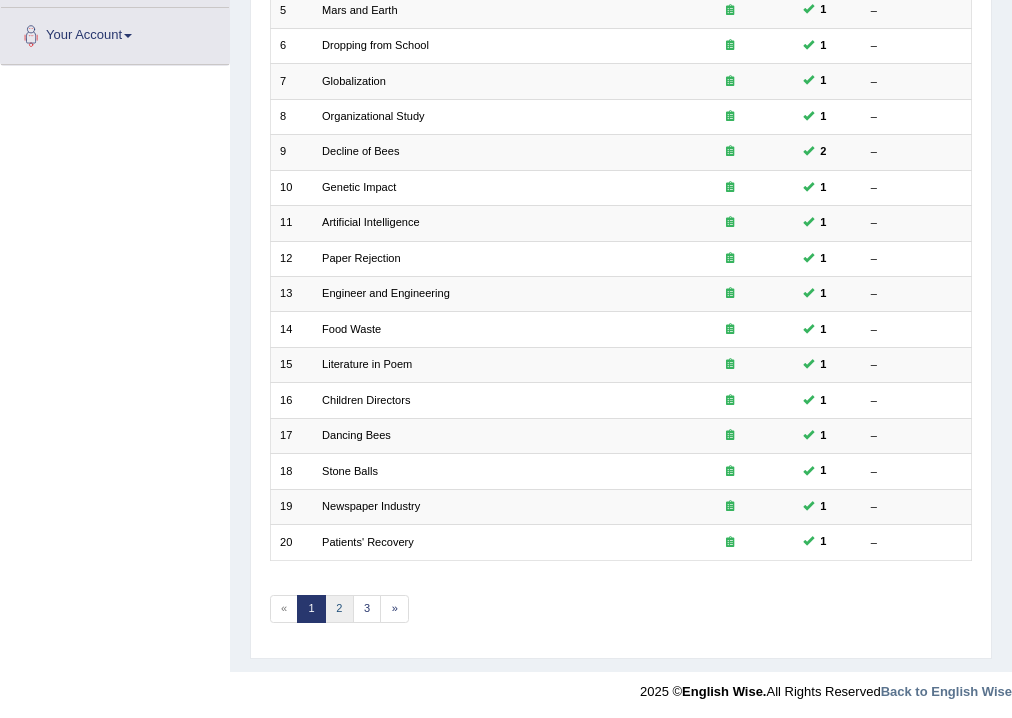 click on "2" at bounding box center [339, 609] 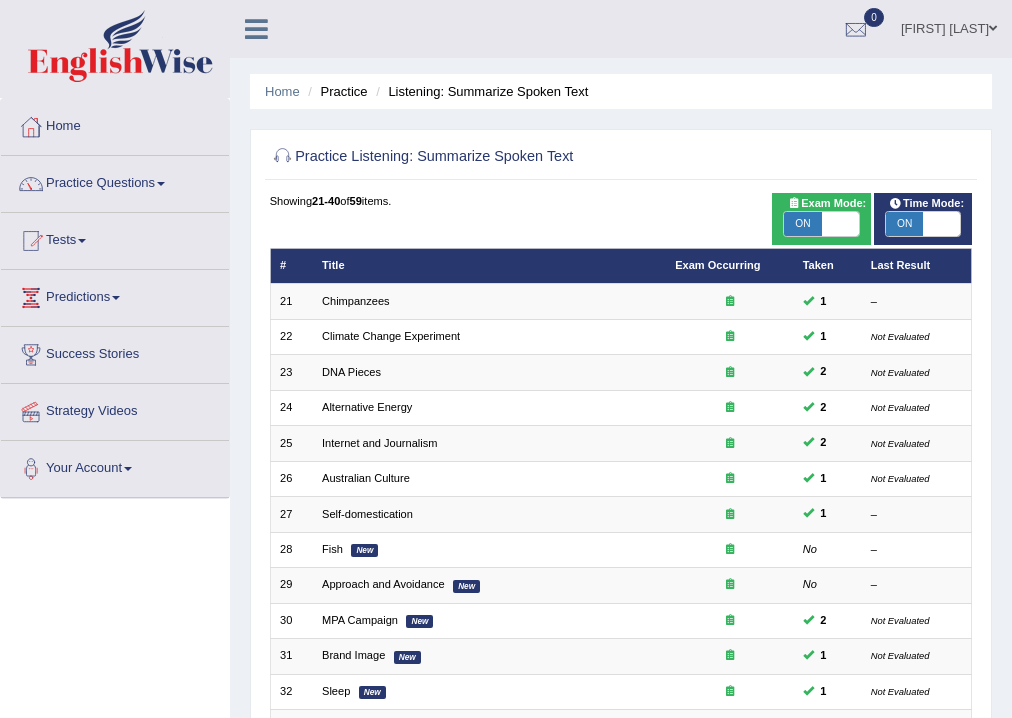 scroll, scrollTop: 375, scrollLeft: 0, axis: vertical 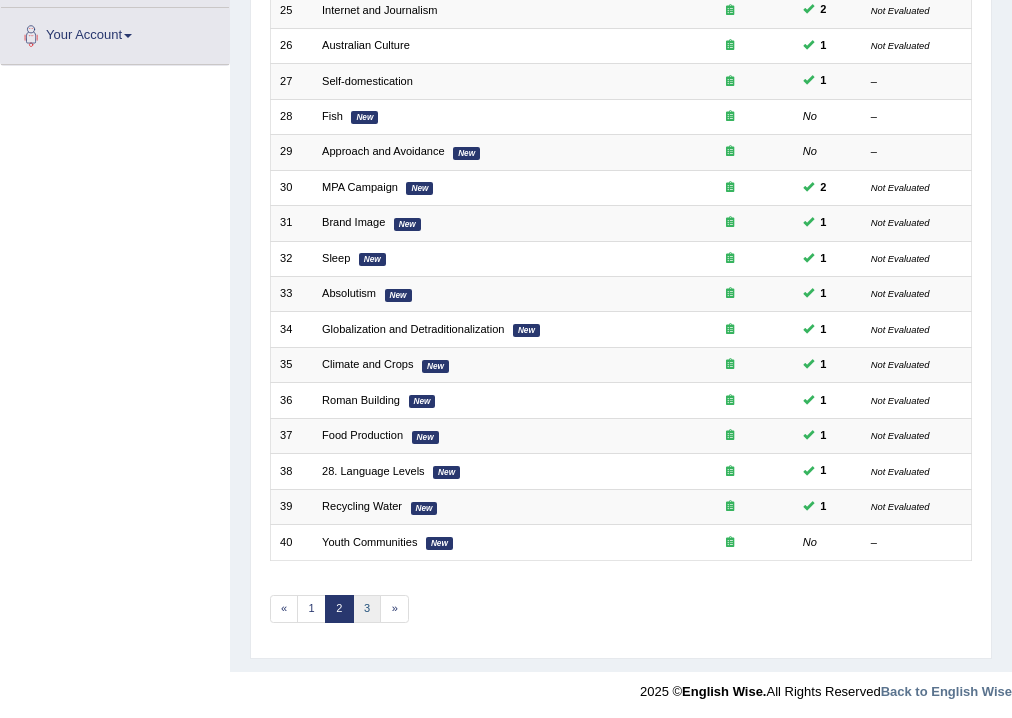 click on "3" at bounding box center (367, 609) 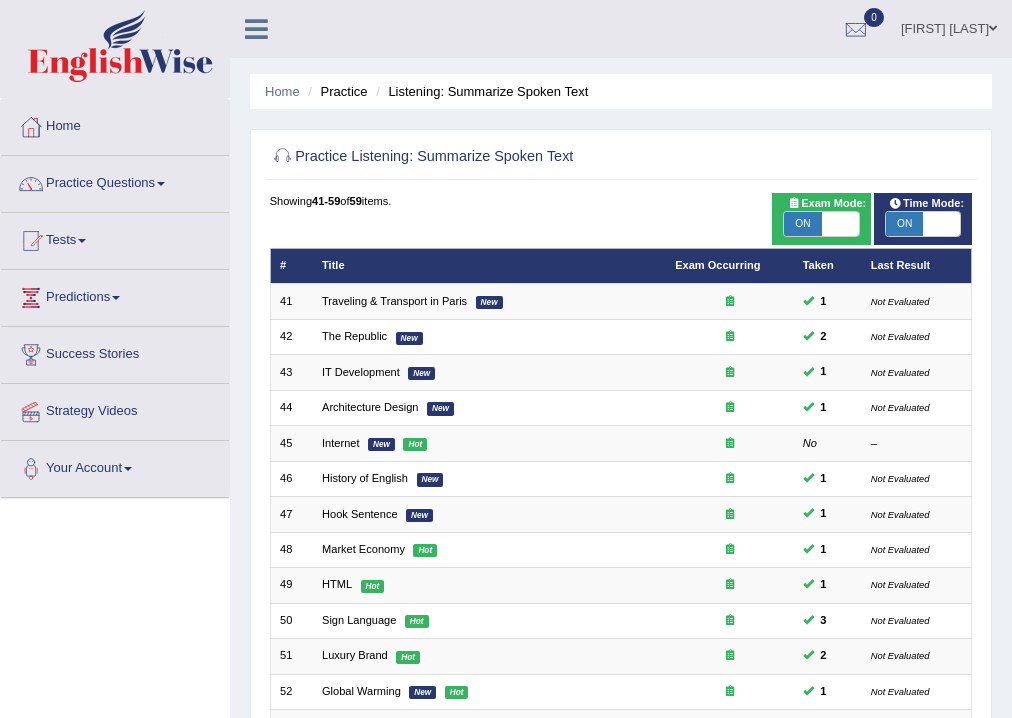 scroll, scrollTop: 398, scrollLeft: 0, axis: vertical 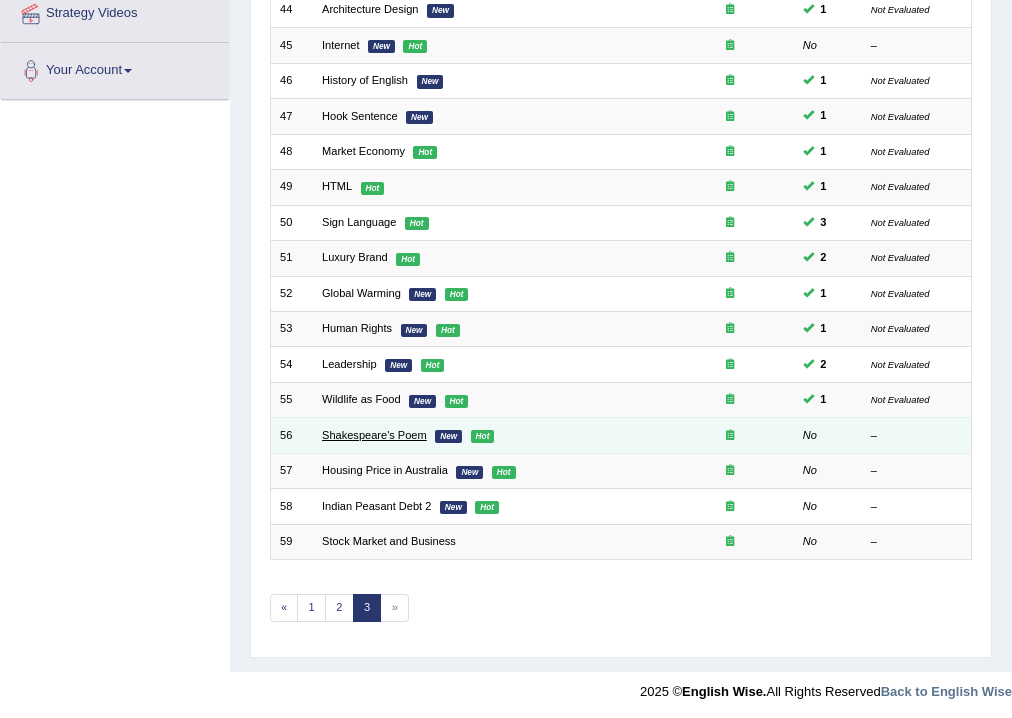 click on "Shakespeare's Poem" at bounding box center [374, 435] 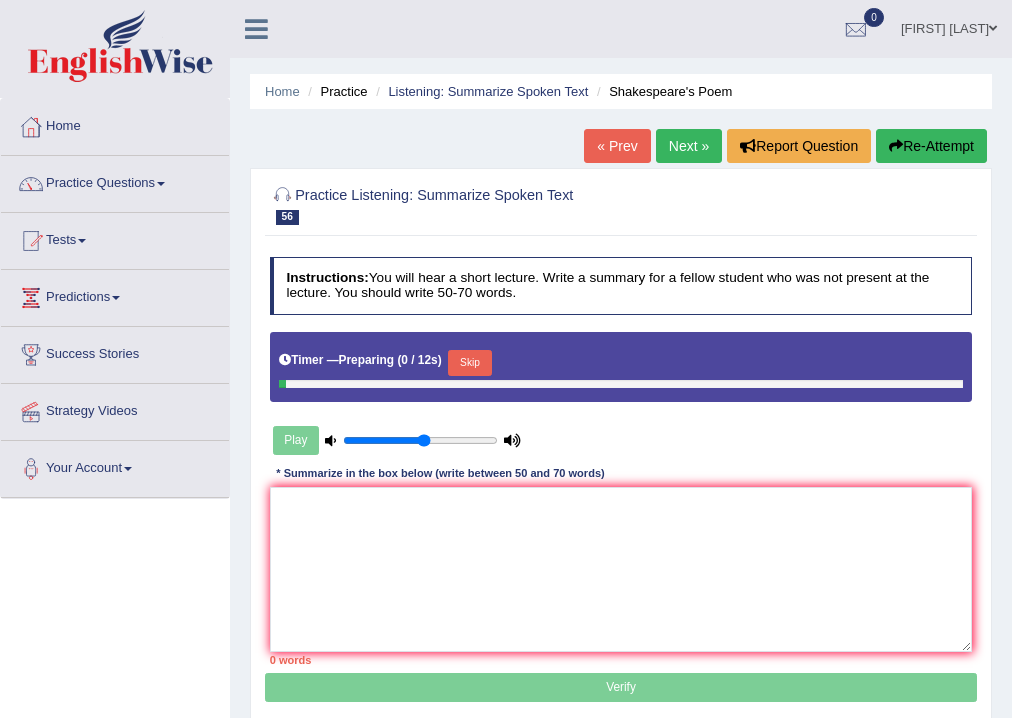 scroll, scrollTop: 0, scrollLeft: 0, axis: both 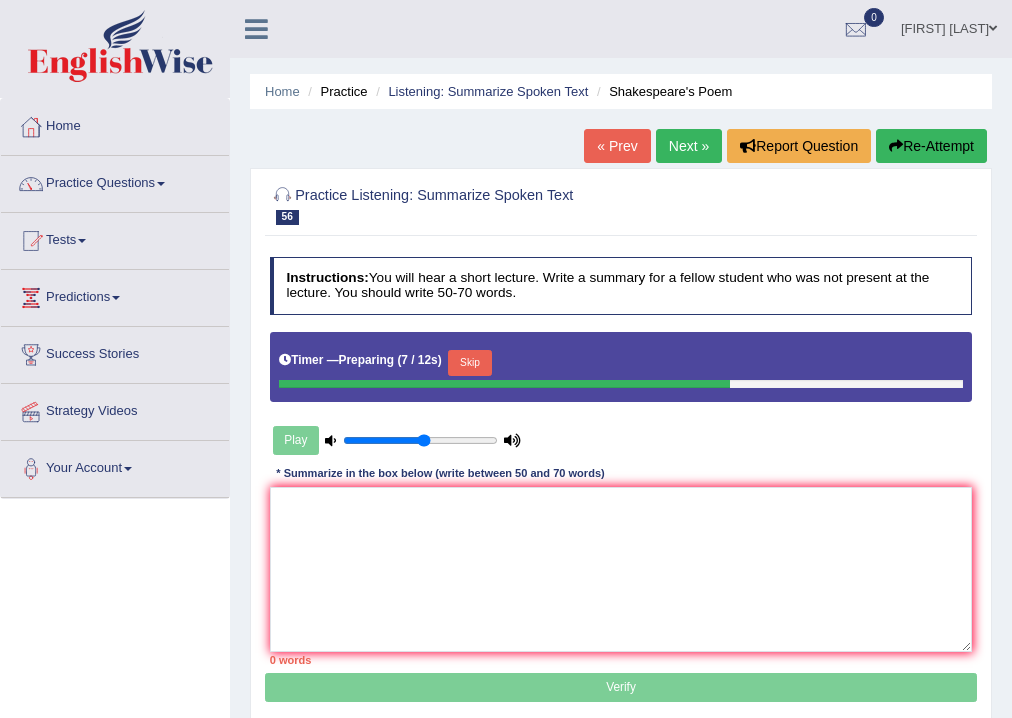 click on "Skip" at bounding box center (469, 363) 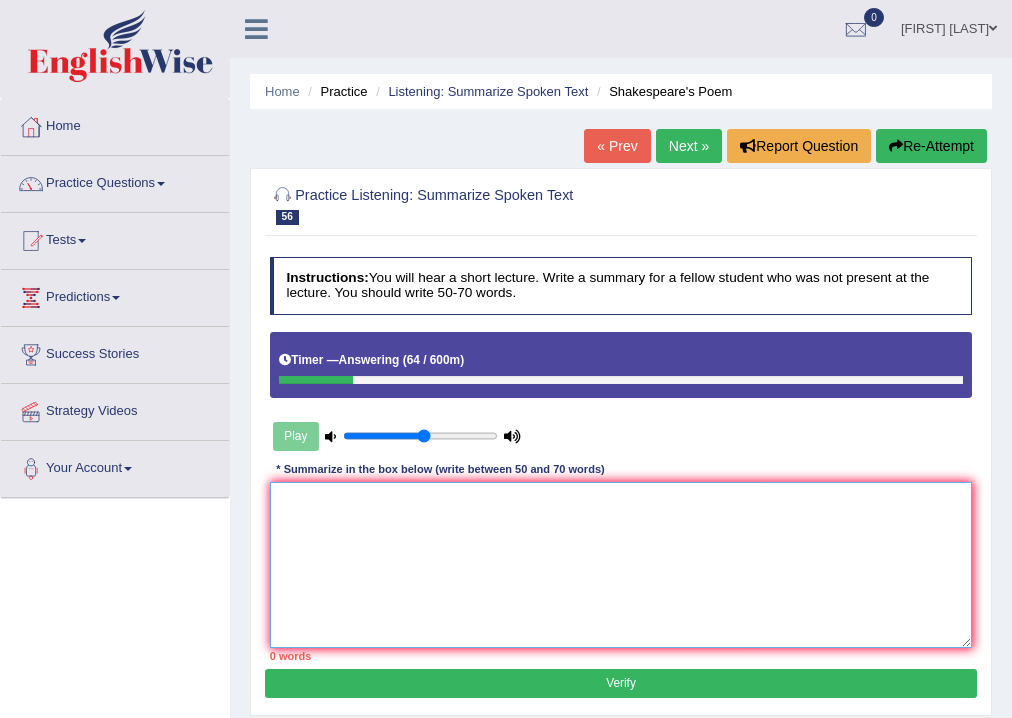 click at bounding box center (621, 564) 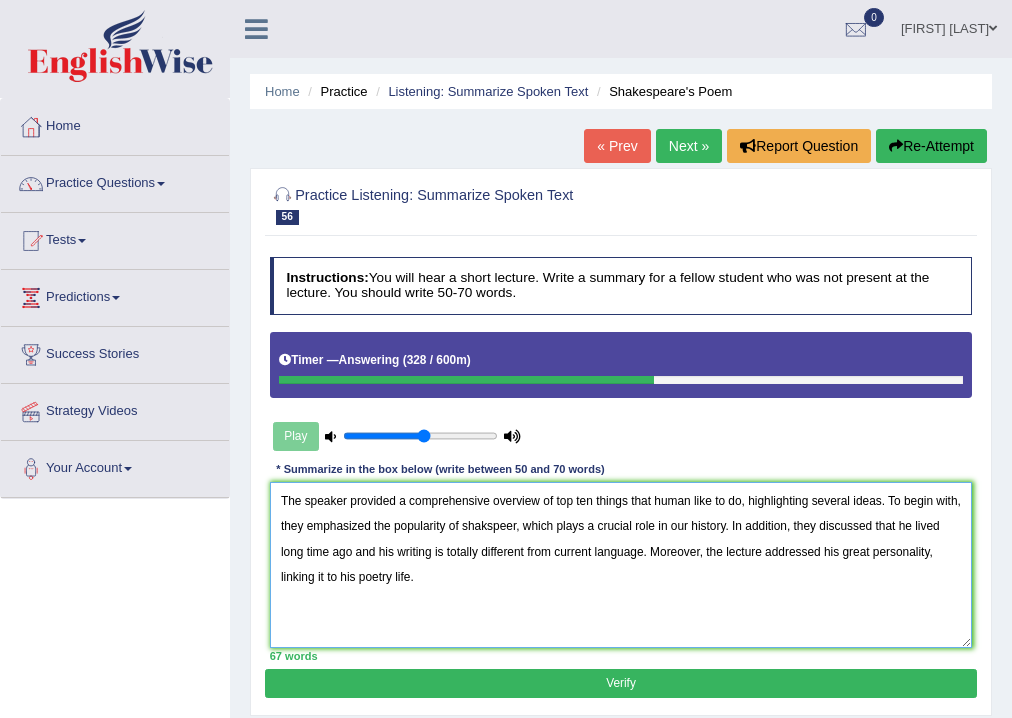 type on "The speaker provided a comprehensive overview of top ten things that human like to do, highlighting several ideas. To begin with, they emphasized the popularity of shakspeer, which plays a crucial role in our history. In addition, they discussed that he lived long time ago and his writing is totally different from current language. Moreover, the lecture addressed his great personality, linking it to his poetry life." 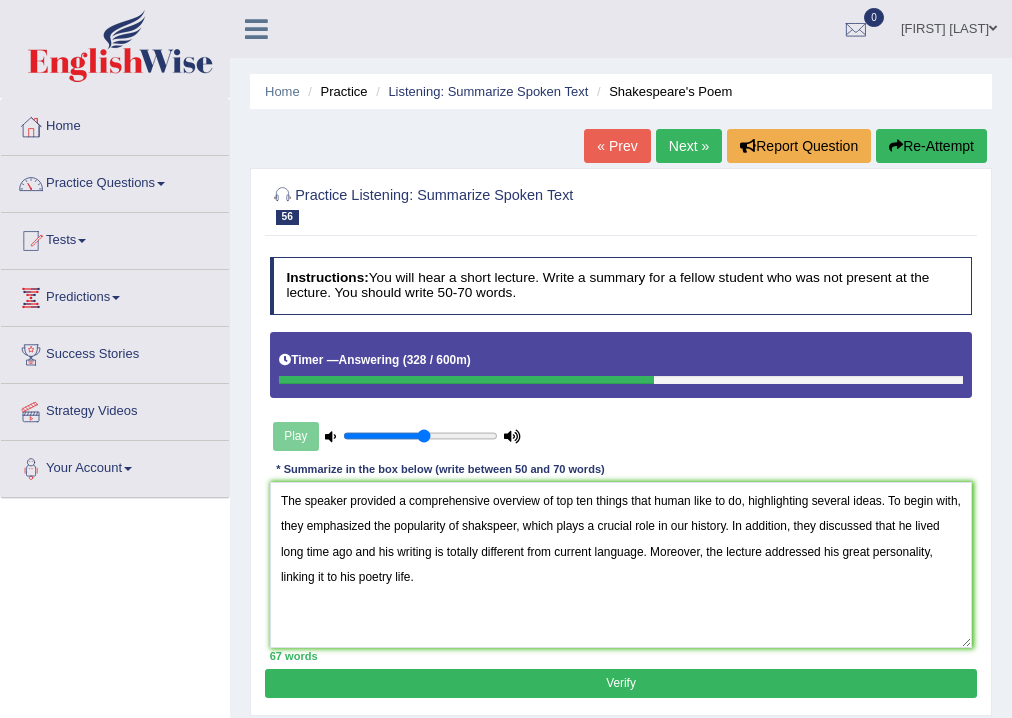 click on "Verify" at bounding box center (620, 683) 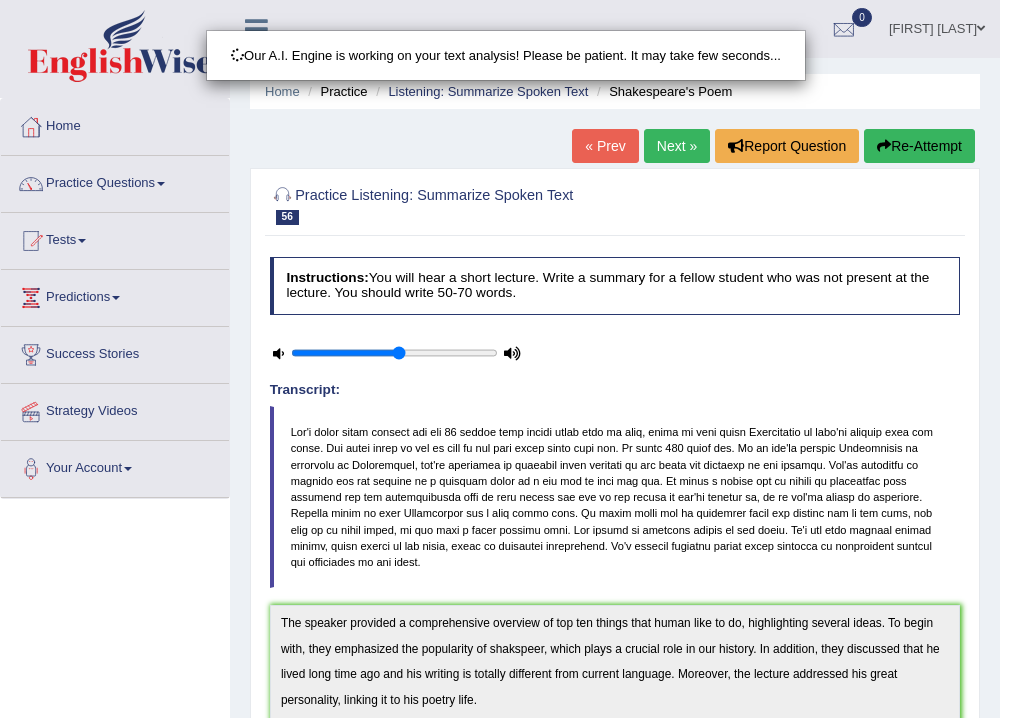 scroll, scrollTop: 332, scrollLeft: 0, axis: vertical 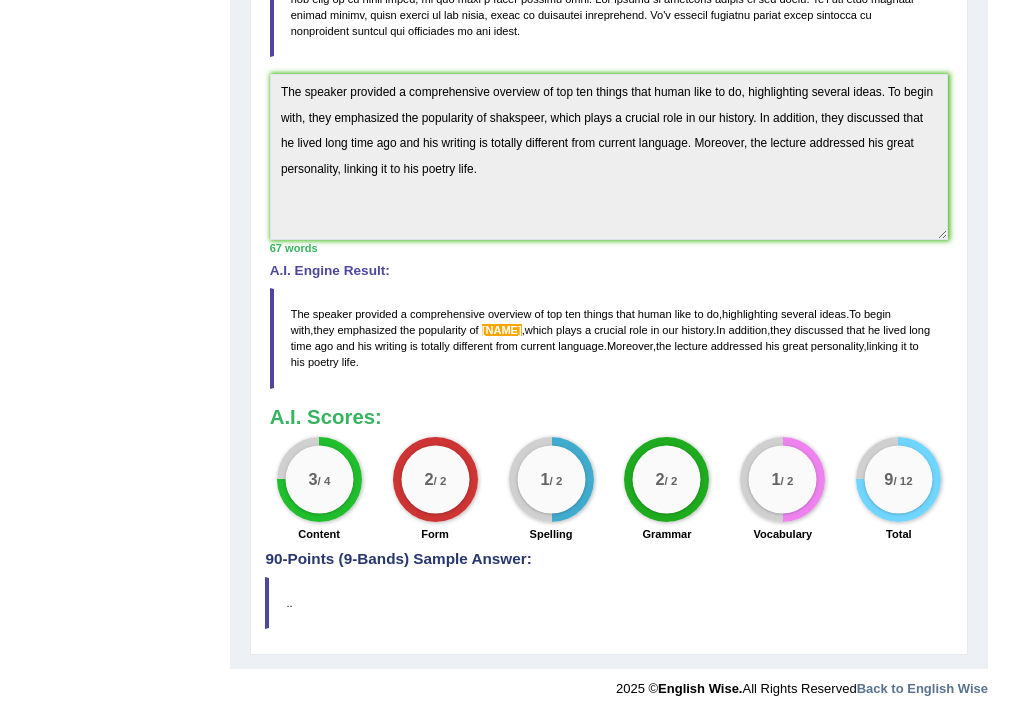 click on "Toggle navigation
Home
Practice Questions   Speaking Practice Read Aloud
Repeat Sentence
Describe Image
Re-tell Lecture
Answer Short Question
Summarize Group Discussion
Respond To A Situation
Writing Practice  Summarize Written Text
Write Essay
Reading Practice  Reading & Writing: Fill In The Blanks
Choose Multiple Answers
Re-order Paragraphs
Fill In The Blanks
Choose Single Answer
Listening Practice  Summarize Spoken Text
Highlight Incorrect Words
Highlight Correct Summary
Select Missing Word
Choose Single Answer
Choose Multiple Answers
Fill In The Blanks
Write From Dictation
Pronunciation
Tests  Take Practice Sectional Test
Take Mock Test" at bounding box center (494, 89) 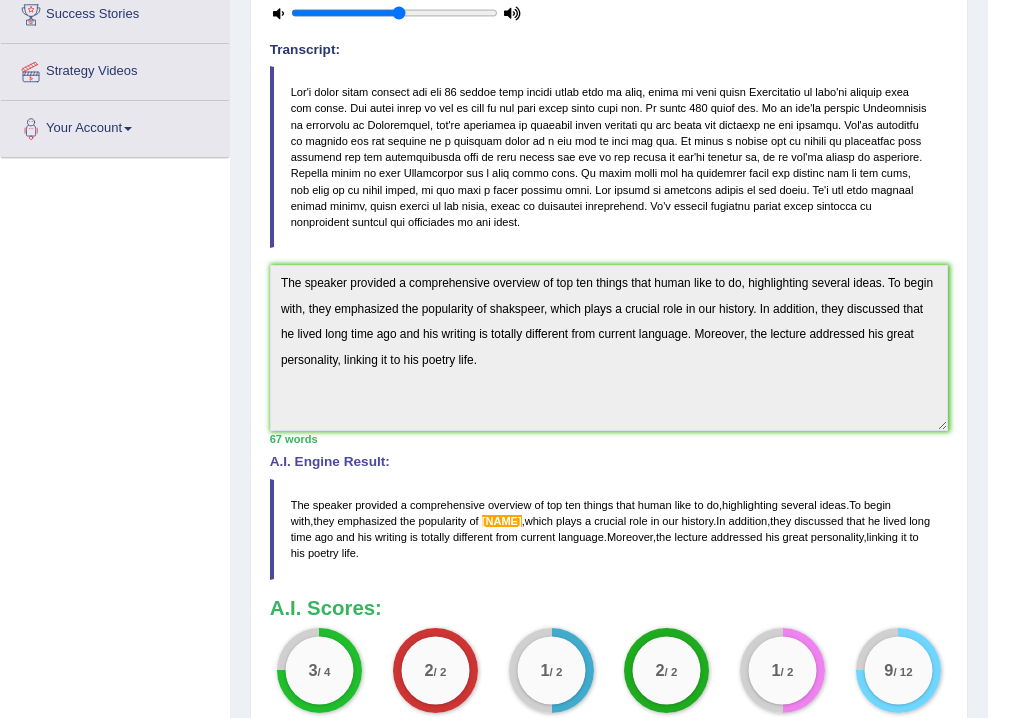 scroll, scrollTop: 51, scrollLeft: 0, axis: vertical 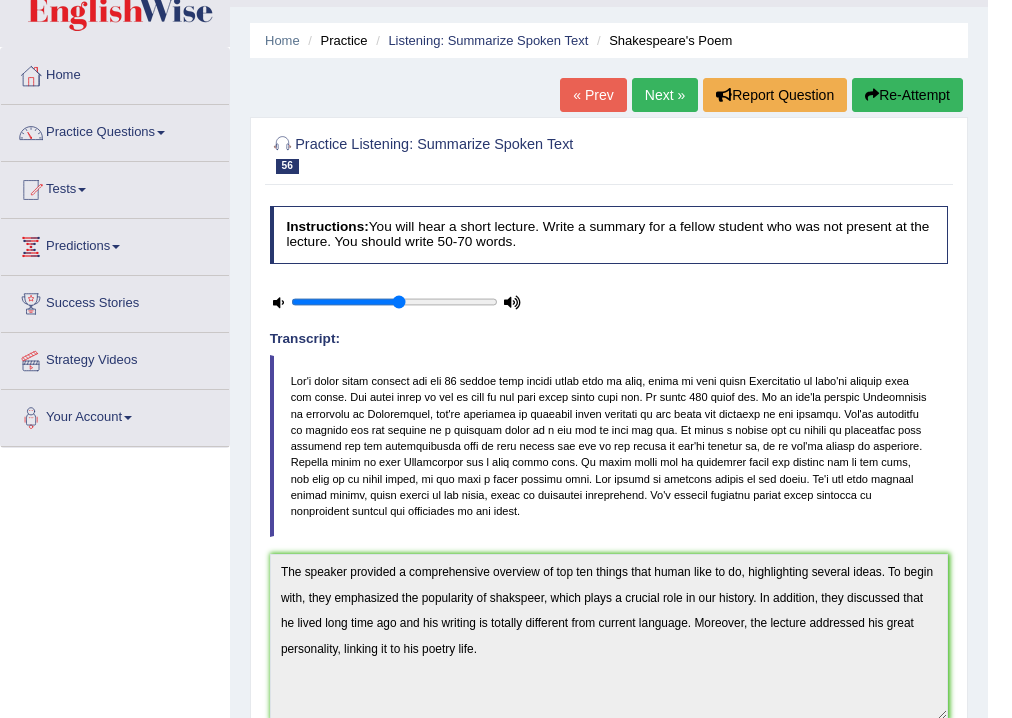 click on "Home
Practice
Listening: Summarize Spoken Text
[NAME]'s Poem
« Prev Next »  Report Question  Re-Attempt
Practice Listening: Summarize Spoken Text
56
[NAME]'s Poem
Instructions:  You will hear a short lecture. Write a summary for a fellow student who was not present at the lecture. You should write 50-70 words.
Timer —  Answering   ( 328 / 600m ) Transcript: Recorded Answer: * Summarize in the box below (write between 50 and 70 words) 67 words Written Keywords: — A.I. Engine Result: The   speaker   provided   a   comprehensive   overview   of   top   ten   things   that   human   like   to   do ,  highlighting   several   ideas .  To   begin   with ,  they   emphasized   the   popularity   of   [NAME] ,  which   plays   a   crucial   role   in   our   history .  In   addition ,  they   discussed" at bounding box center [609, 549] 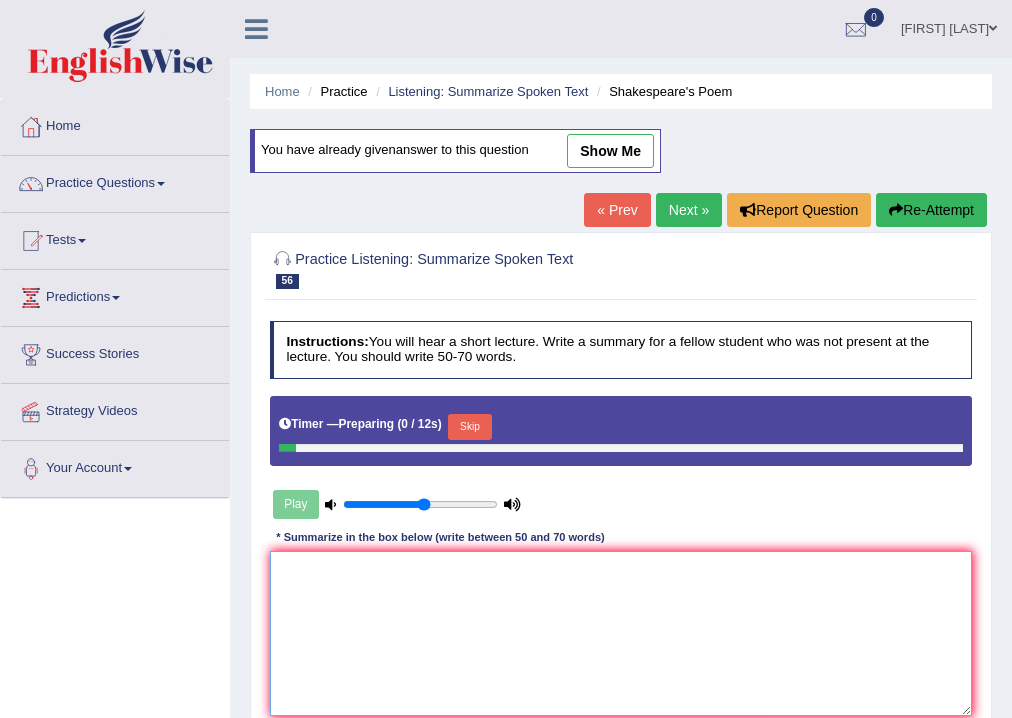 scroll, scrollTop: 51, scrollLeft: 0, axis: vertical 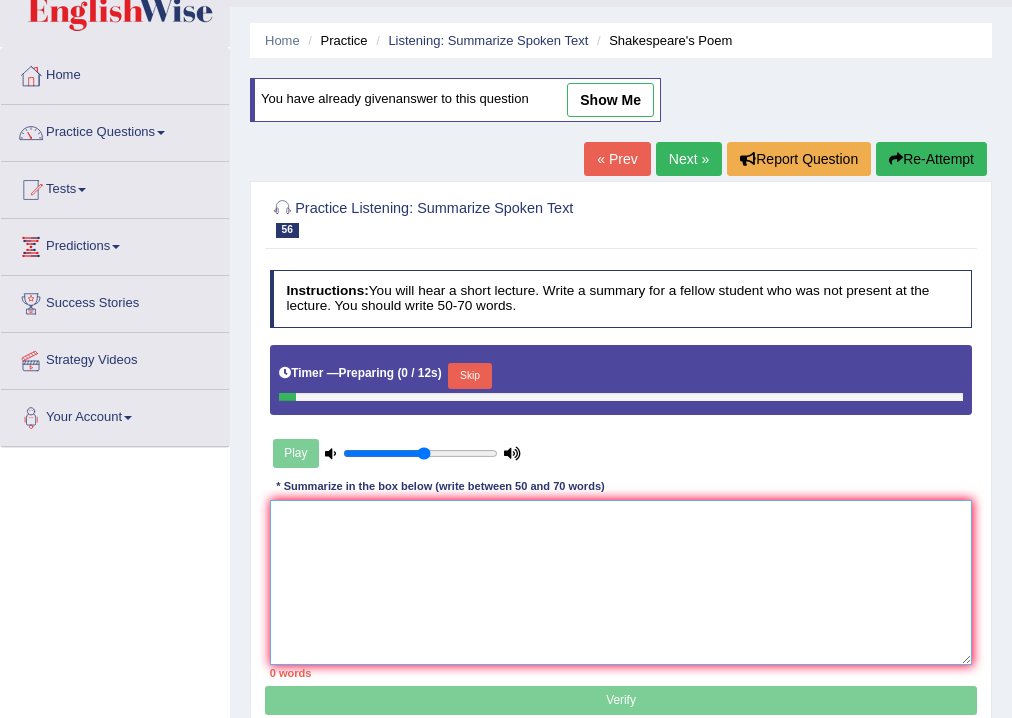 click at bounding box center [621, 582] 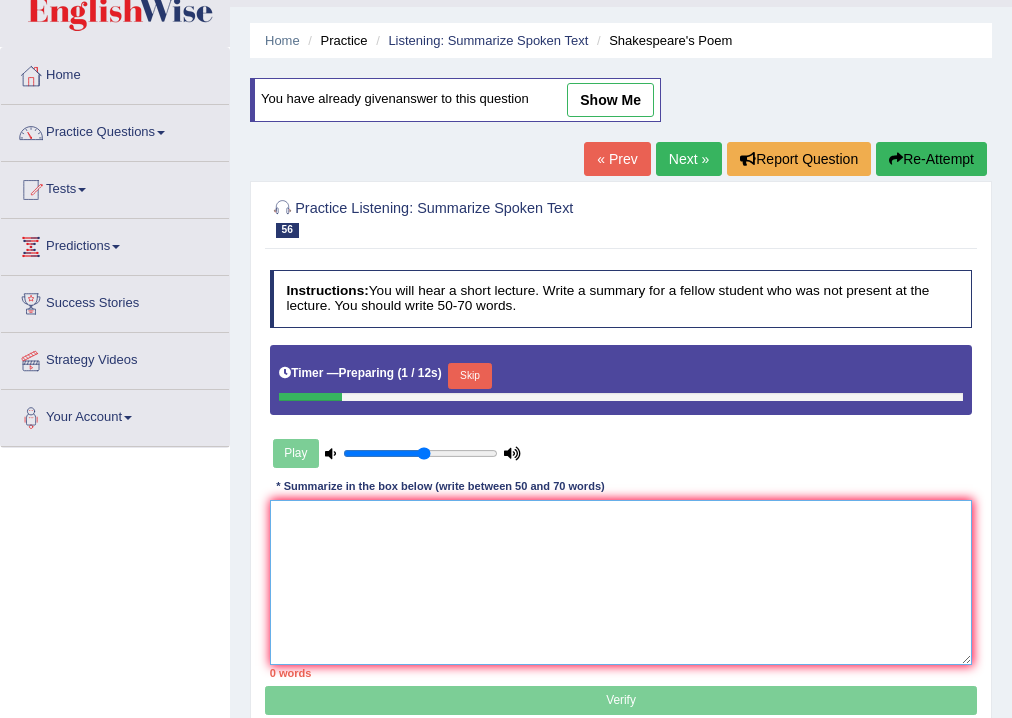 paste on "The speaker provided a comprehensive overview of top ten things that human like to do, highlighting several ideas. To begin with, they emphasized the popularity of [PERSON], which plays a crucial role in our history. In addition, they discussed that he lived long time ago and his writing is totally different from current language. Moreover, the lecture addressed his great personality, linking it to his poetry lif" 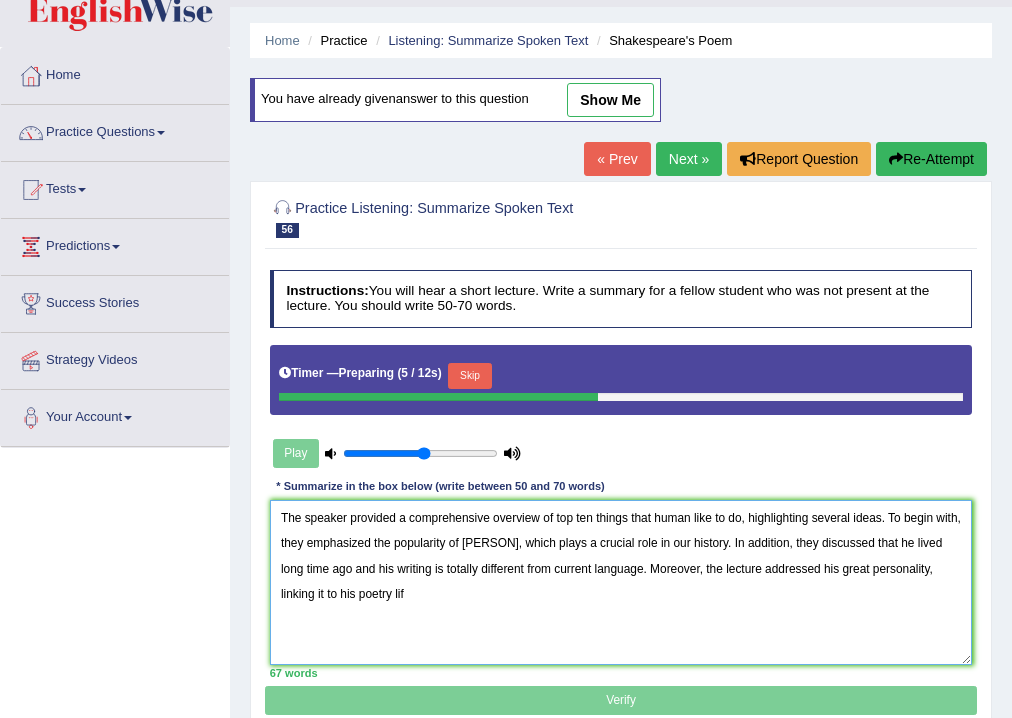 click on "The speaker provided a comprehensive overview of top ten things that human like to do, highlighting several ideas. To begin with, they emphasized the popularity of [PERSON], which plays a crucial role in our history. In addition, they discussed that he lived long time ago and his writing is totally different from current language. Moreover, the lecture addressed his great personality, linking it to his poetry lif" at bounding box center [621, 582] 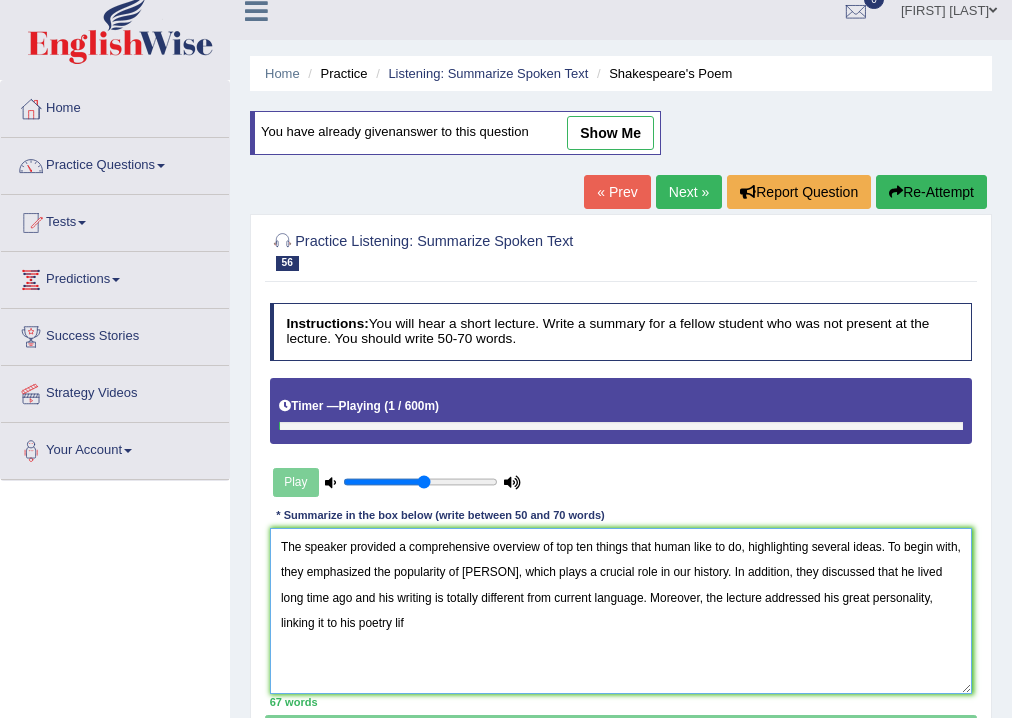 scroll, scrollTop: 0, scrollLeft: 0, axis: both 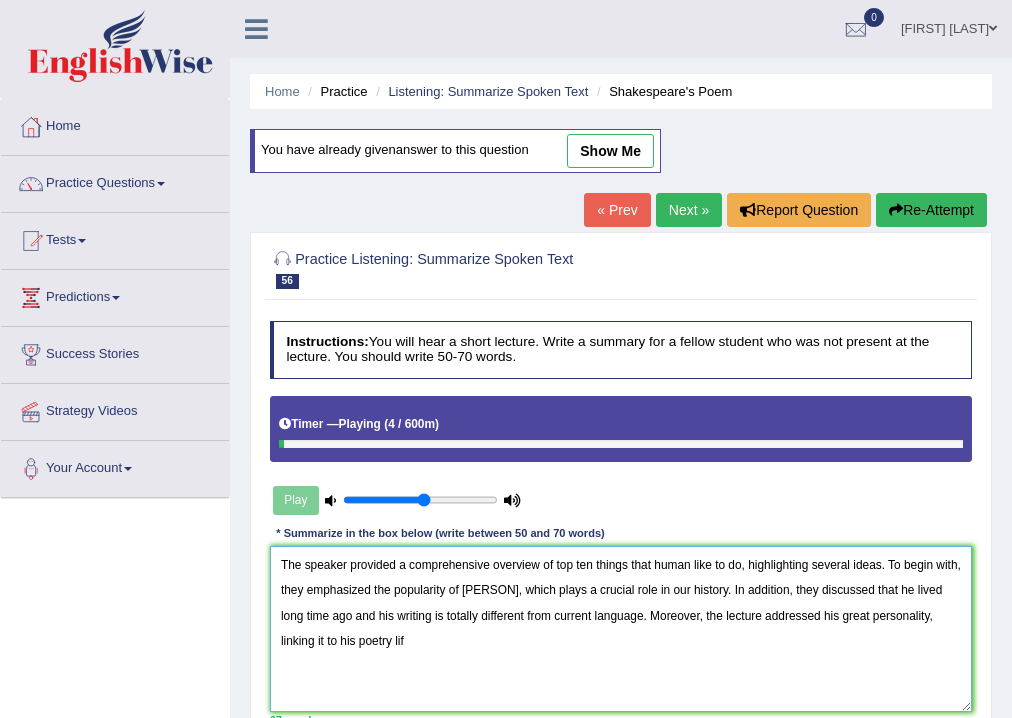 click on "The speaker provided a comprehensive overview of top ten things that human like to do, highlighting several ideas. To begin with, they emphasized the popularity of [PERSON], which plays a crucial role in our history. In addition, they discussed that he lived long time ago and his writing is totally different from current language. Moreover, the lecture addressed his great personality, linking it to his poetry lif" at bounding box center [621, 628] 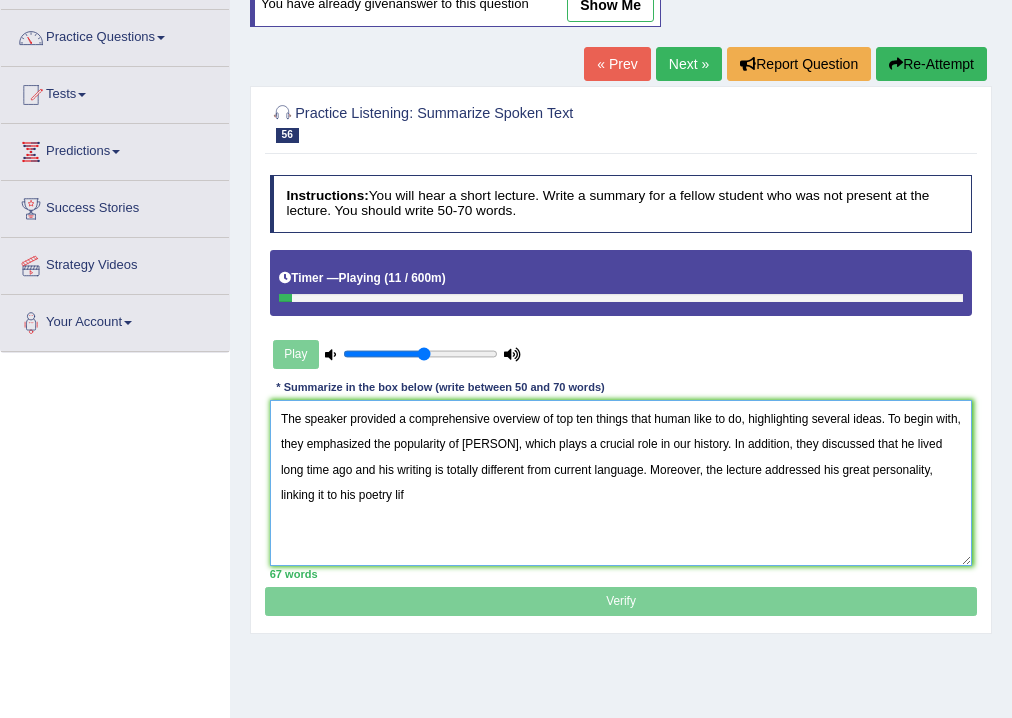 scroll, scrollTop: 320, scrollLeft: 0, axis: vertical 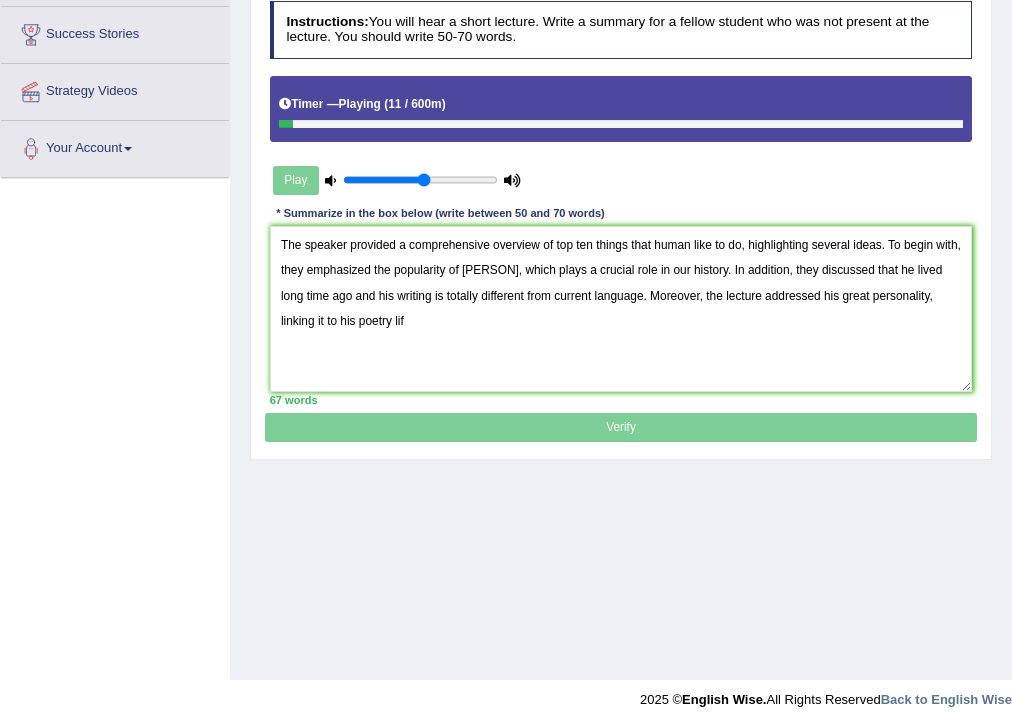 click on "Verify" at bounding box center (620, 216) 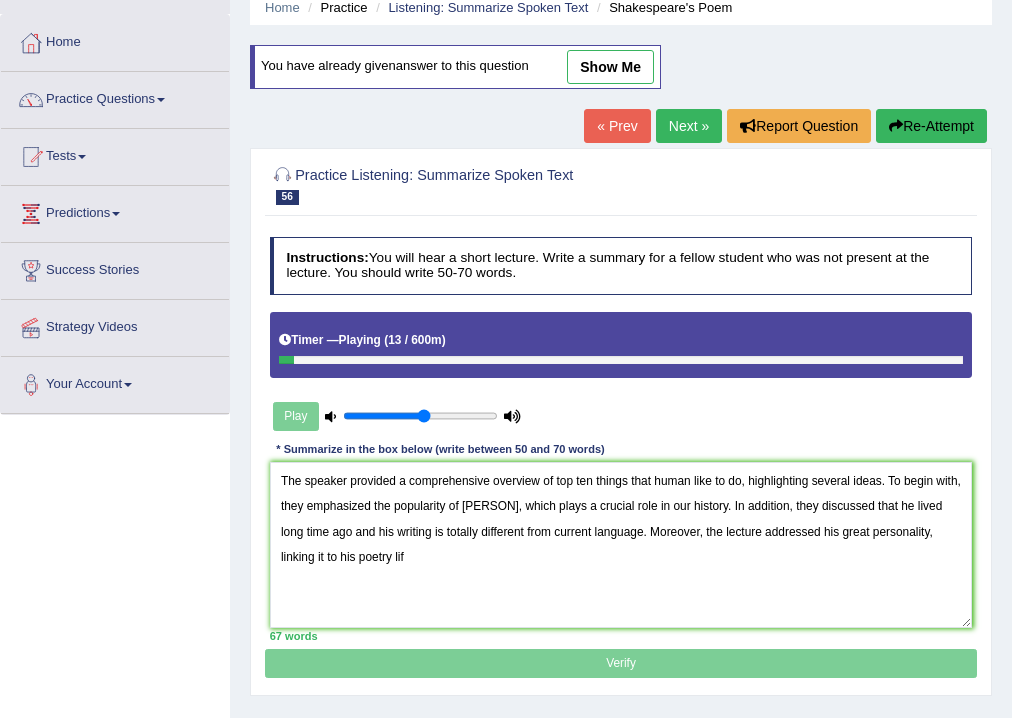 scroll, scrollTop: 80, scrollLeft: 0, axis: vertical 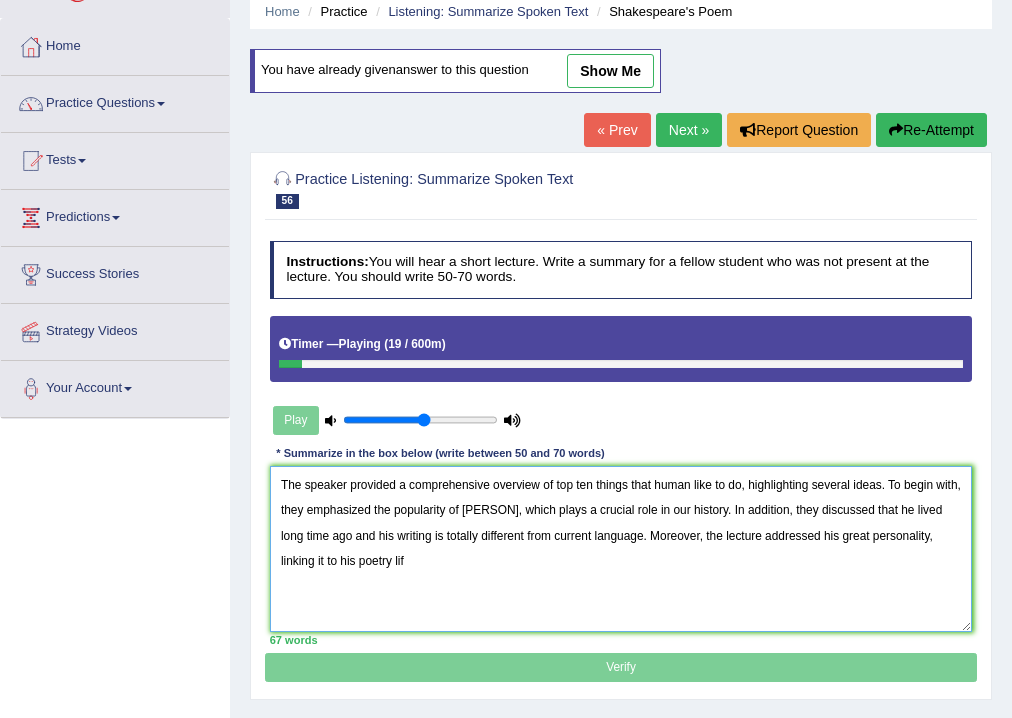 click on "The speaker provided a comprehensive overview of top ten things that human like to do, highlighting several ideas. To begin with, they emphasized the popularity of [PERSON], which plays a crucial role in our history. In addition, they discussed that he lived long time ago and his writing is totally different from current language. Moreover, the lecture addressed his great personality, linking it to his poetry lif" at bounding box center (621, 548) 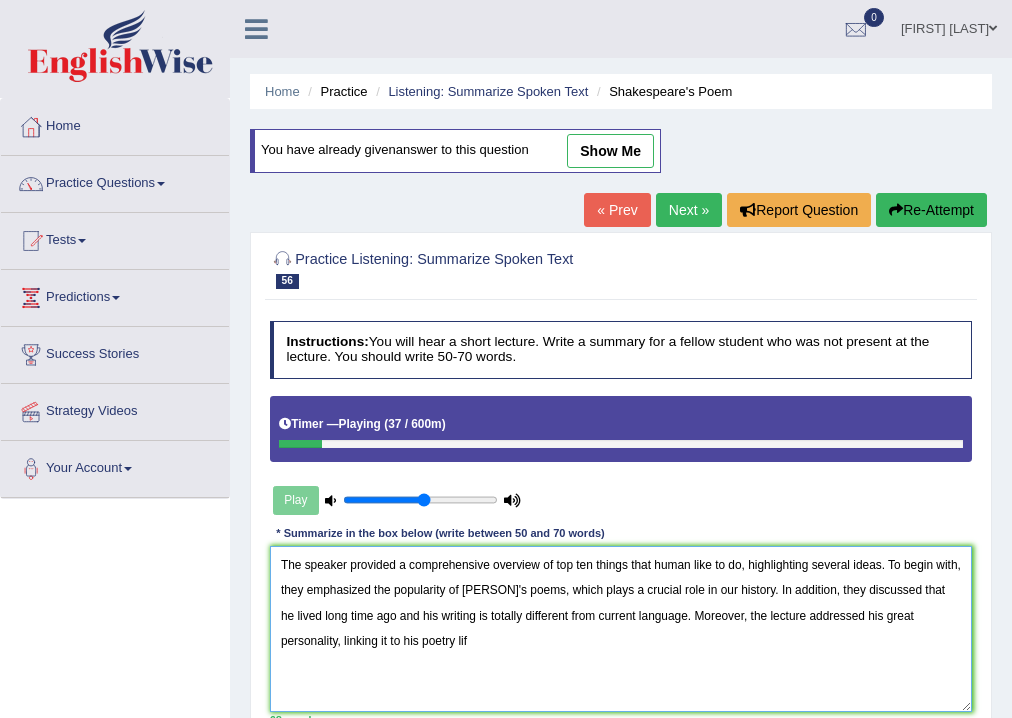 scroll, scrollTop: 80, scrollLeft: 0, axis: vertical 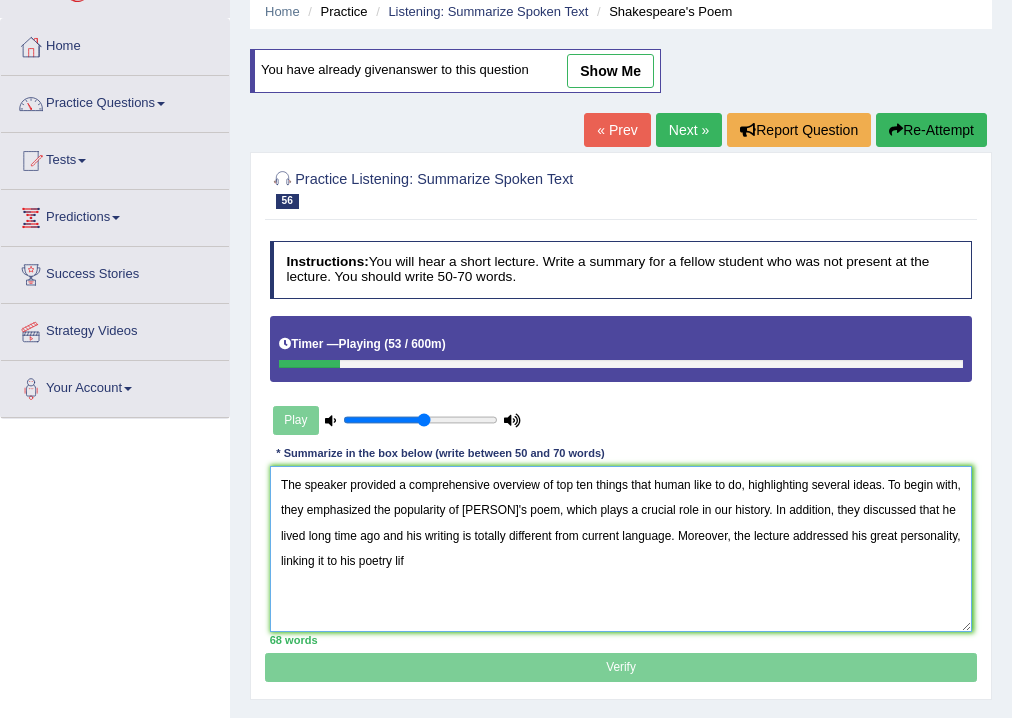 click on "The speaker provided a comprehensive overview of top ten things that human like to do, highlighting several ideas. To begin with, they emphasized the popularity of [PERSON]'s poem, which plays a crucial role in our history. In addition, they discussed that he lived long time ago and his writing is totally different from current language. Moreover, the lecture addressed his great personality, linking it to his poetry lif" at bounding box center (621, 548) 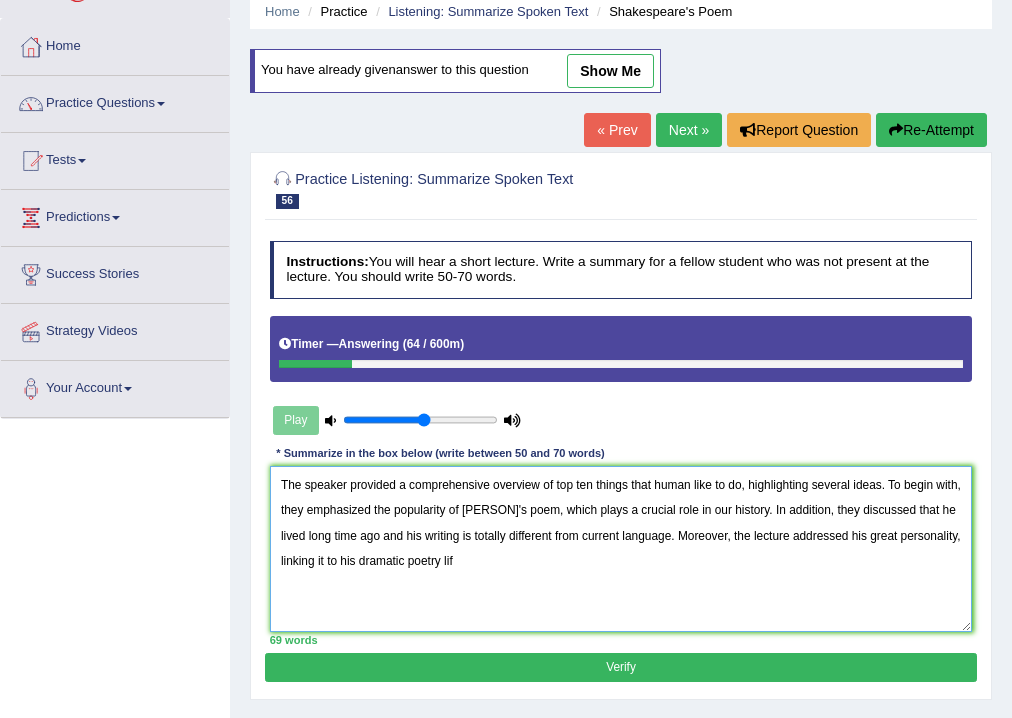 type on "The speaker provided a comprehensive overview of top ten things that human like to do, highlighting several ideas. To begin with, they emphasized the popularity of [PERSON]'s poem, which plays a crucial role in our history. In addition, they discussed that he lived long time ago and his writing is totally different from current language. Moreover, the lecture addressed his great personality, linking it to his dramatic poetry lif" 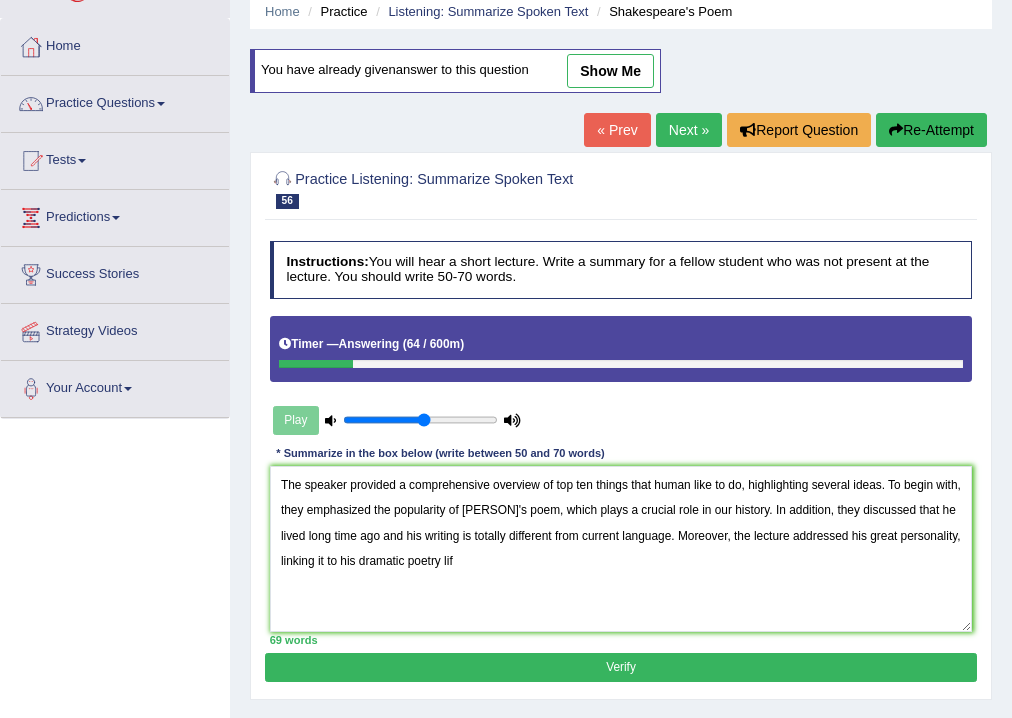 click on "Verify" at bounding box center (620, 667) 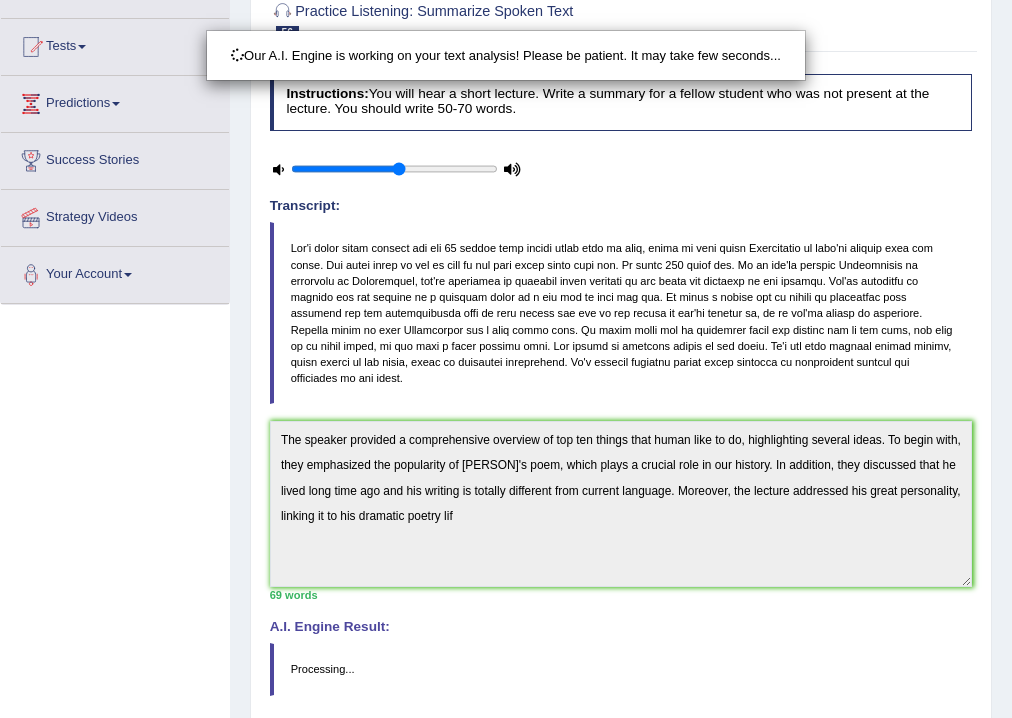 scroll, scrollTop: 335, scrollLeft: 0, axis: vertical 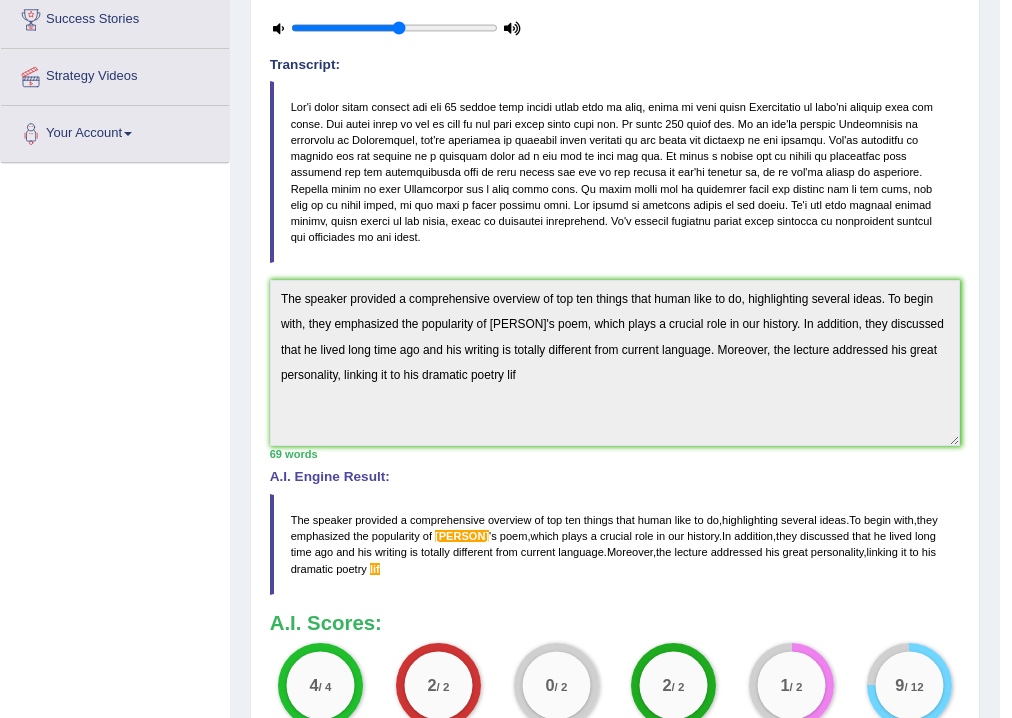click on "Toggle navigation
Home
Practice Questions   Speaking Practice Read Aloud
Repeat Sentence
Describe Image
Re-tell Lecture
Answer Short Question
Summarize Group Discussion
Respond To A Situation
Writing Practice  Summarize Written Text
Write Essay
Reading Practice  Reading & Writing: Fill In The Blanks
Choose Multiple Answers
Re-order Paragraphs
Fill In The Blanks
Choose Single Answer
Listening Practice  Summarize Spoken Text
Highlight Incorrect Words
Highlight Correct Summary
Select Missing Word
Choose Single Answer
Choose Multiple Answers
Fill In The Blanks
Write From Dictation
Pronunciation
Tests  Take Practice Sectional Test
Take Mock Test" at bounding box center [500, 290] 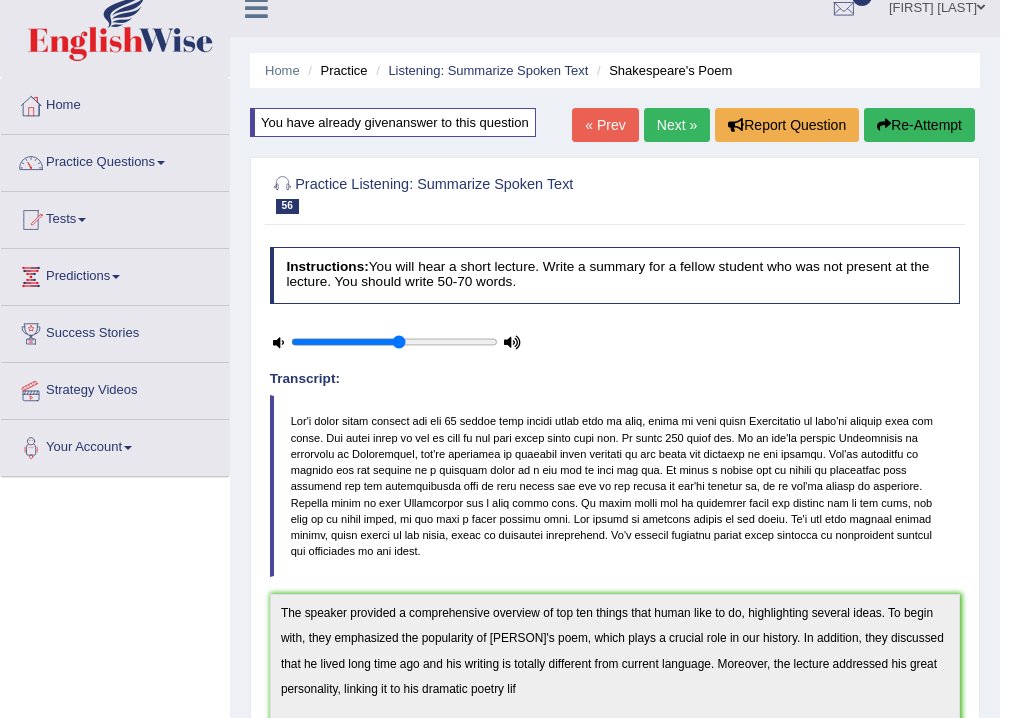 scroll, scrollTop: 0, scrollLeft: 0, axis: both 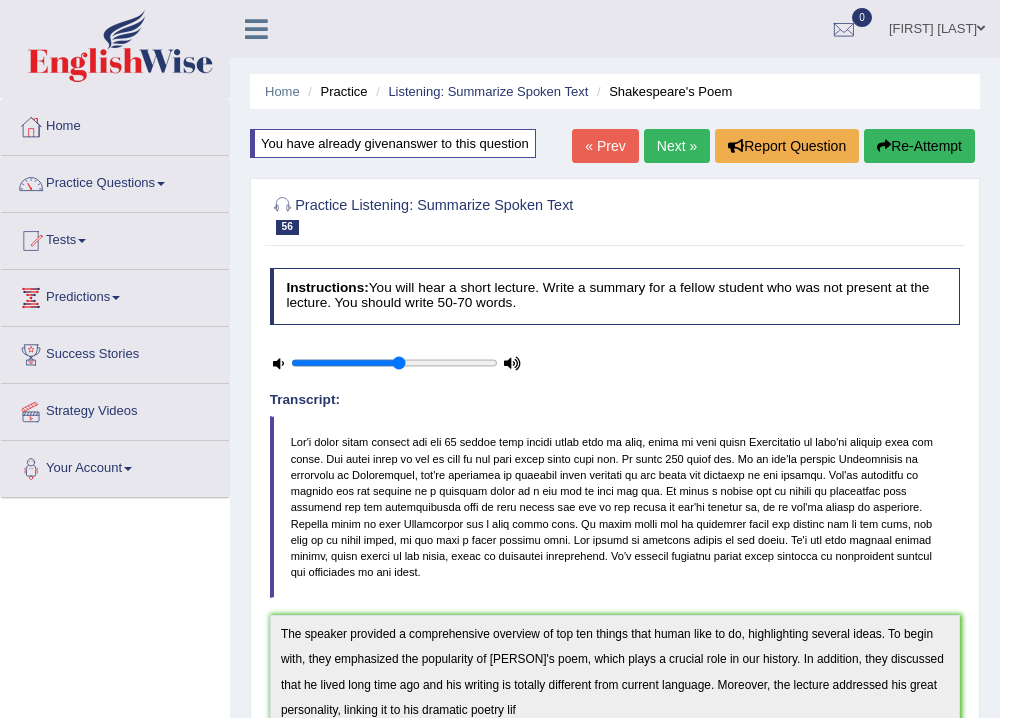 click on "Re-Attempt" at bounding box center (919, 146) 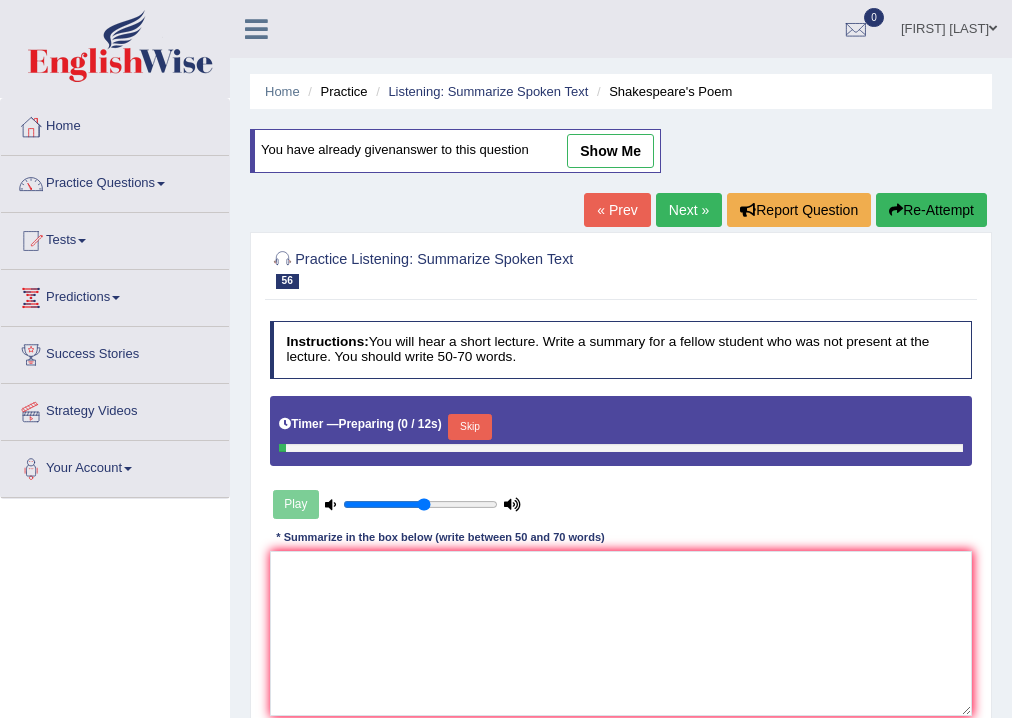 scroll, scrollTop: 0, scrollLeft: 0, axis: both 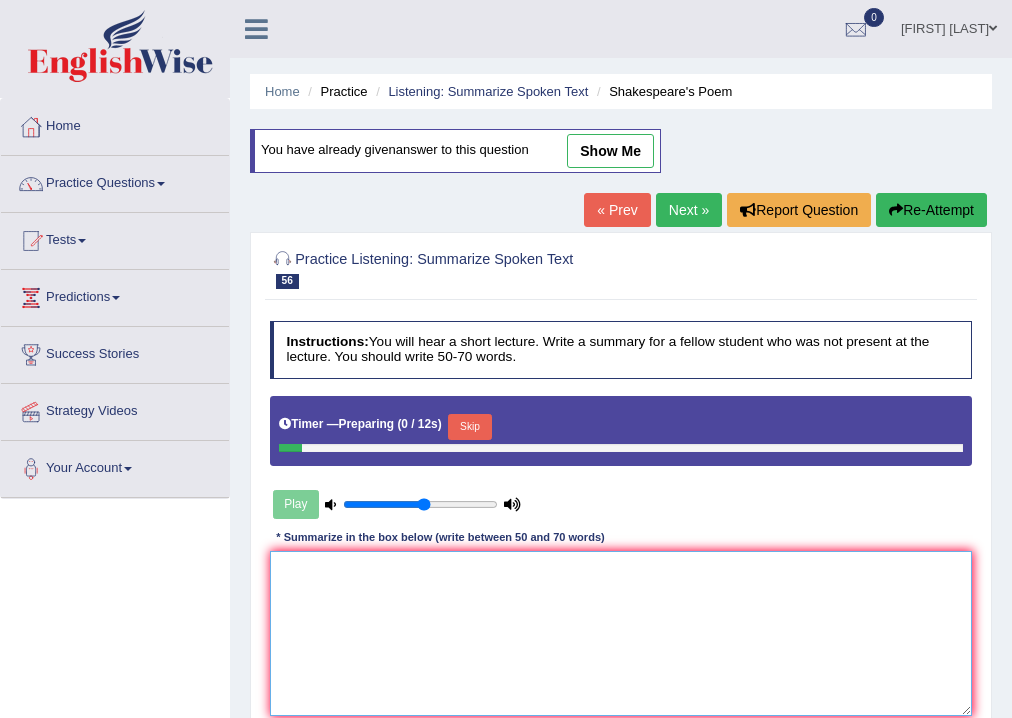 click at bounding box center [621, 633] 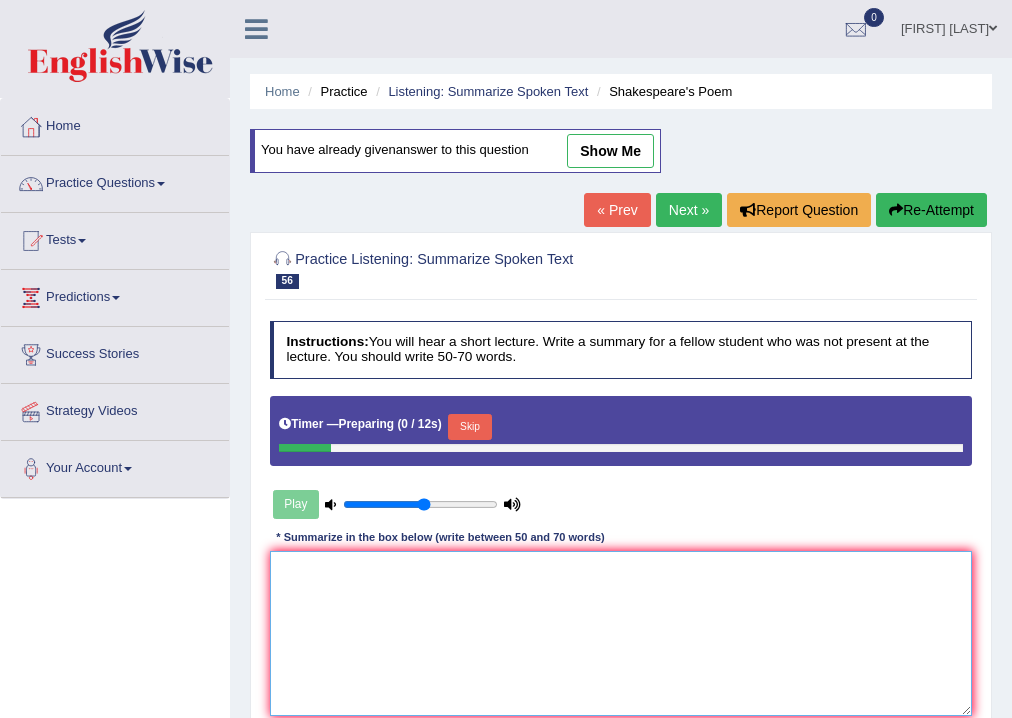 paste on "The speaker provided a comprehensive overview of top ten things that human like to do, highlighting several ideas. To begin with, they emphasized the popularity of shakespear's poem, which plays a crucial role in our history. In addition, they discussed that he lived long time ago and his writing is totally different from current language. Moreover, the lecture addressed his great personality, linking it to his dramatic poetry lif" 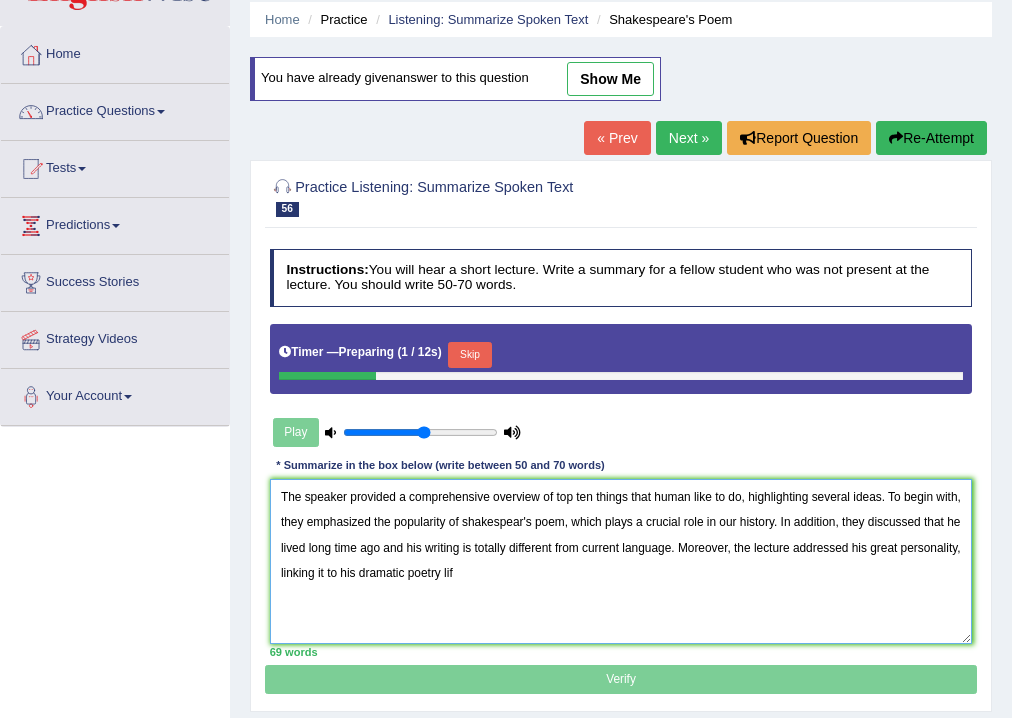 scroll, scrollTop: 160, scrollLeft: 0, axis: vertical 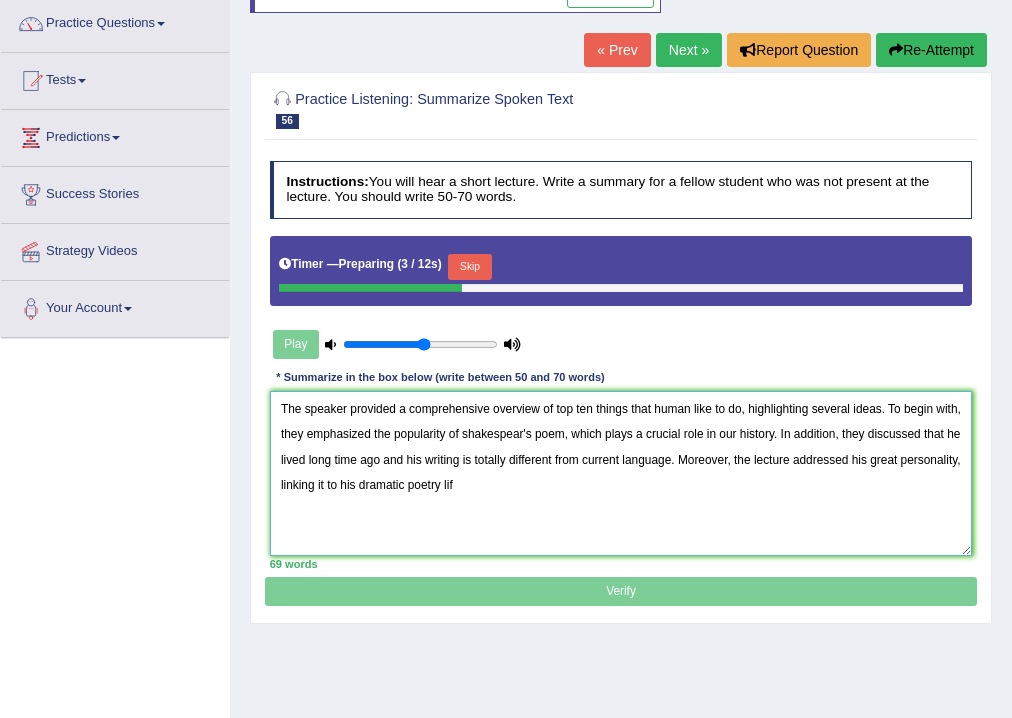click on "The speaker provided a comprehensive overview of top ten things that human like to do, highlighting several ideas. To begin with, they emphasized the popularity of shakespear's poem, which plays a crucial role in our history. In addition, they discussed that he lived long time ago and his writing is totally different from current language. Moreover, the lecture addressed his great personality, linking it to his dramatic poetry lif" at bounding box center [621, 473] 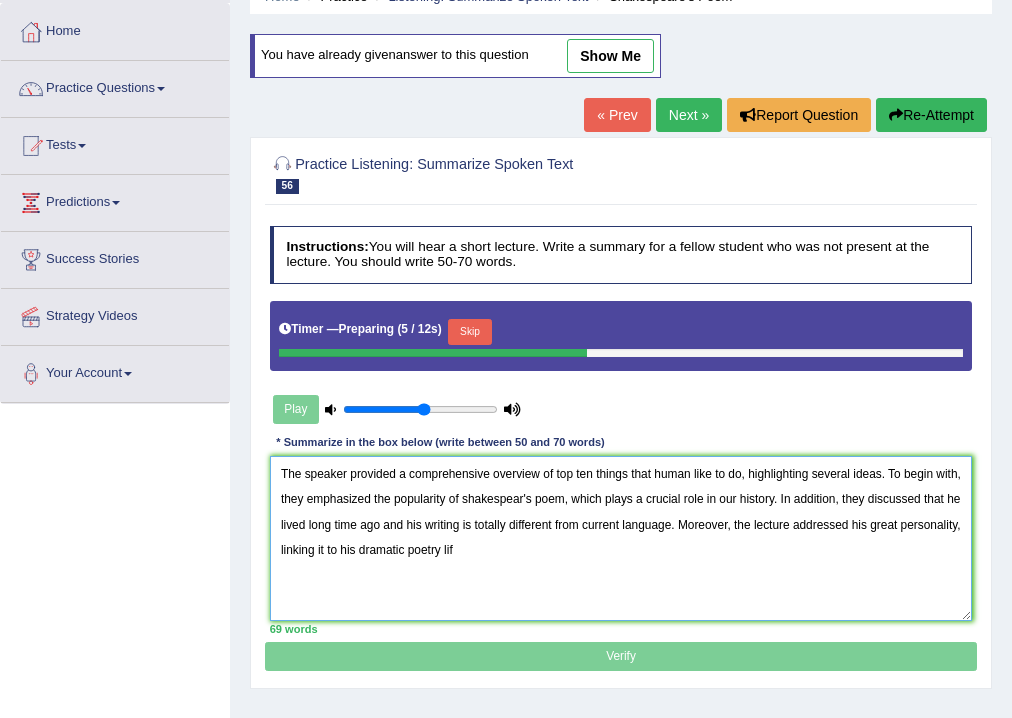 scroll, scrollTop: 320, scrollLeft: 0, axis: vertical 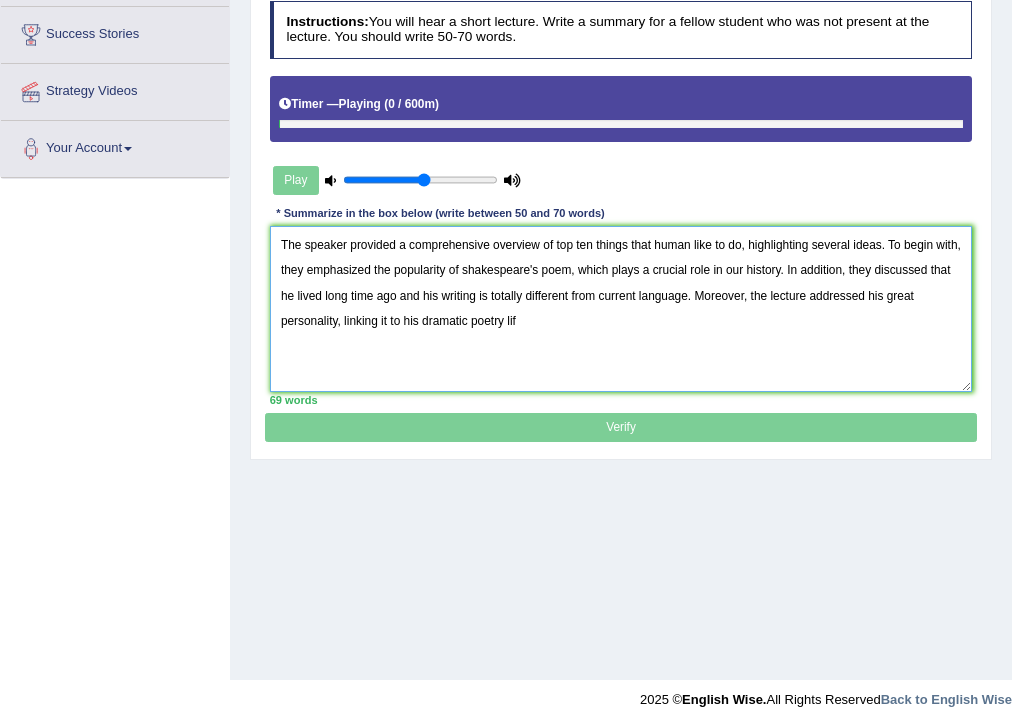 click on "The speaker provided a comprehensive overview of top ten things that human like to do, highlighting several ideas. To begin with, they emphasized the popularity of shakespeare's poem, which plays a crucial role in our history. In addition, they discussed that he lived long time ago and his writing is totally different from current language. Moreover, the lecture addressed his great personality, linking it to his dramatic poetry lif" at bounding box center (621, 308) 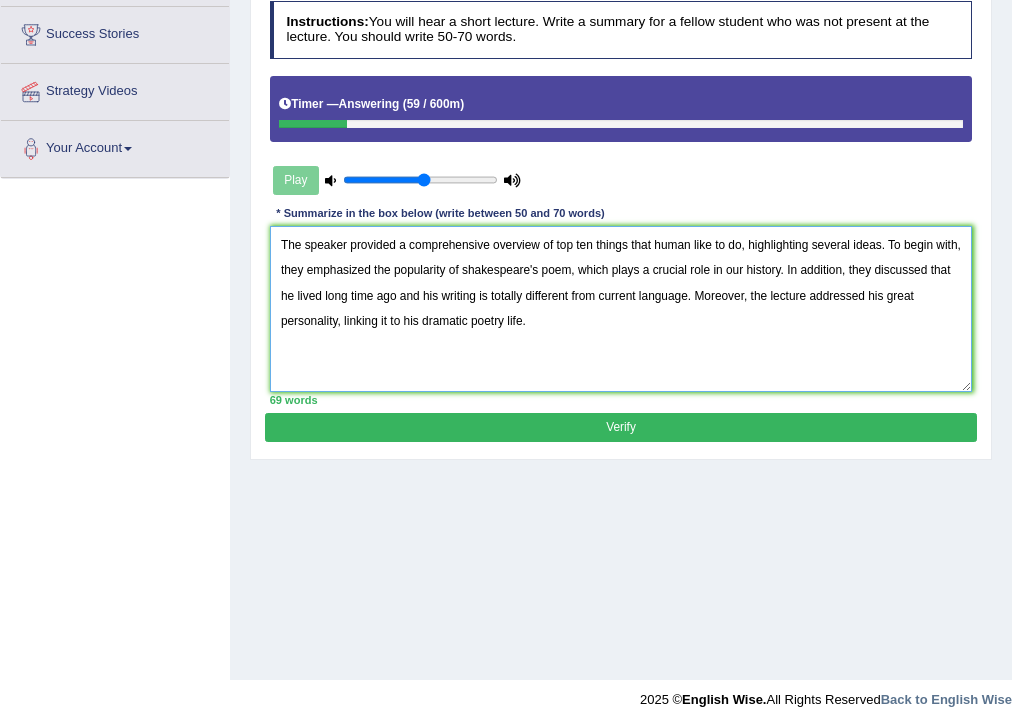 type on "The speaker provided a comprehensive overview of top ten things that human like to do, highlighting several ideas. To begin with, they emphasized the popularity of shakespeare's poem, which plays a crucial role in our history. In addition, they discussed that he lived long time ago and his writing is totally different from current language. Moreover, the lecture addressed his great personality, linking it to his dramatic poetry life." 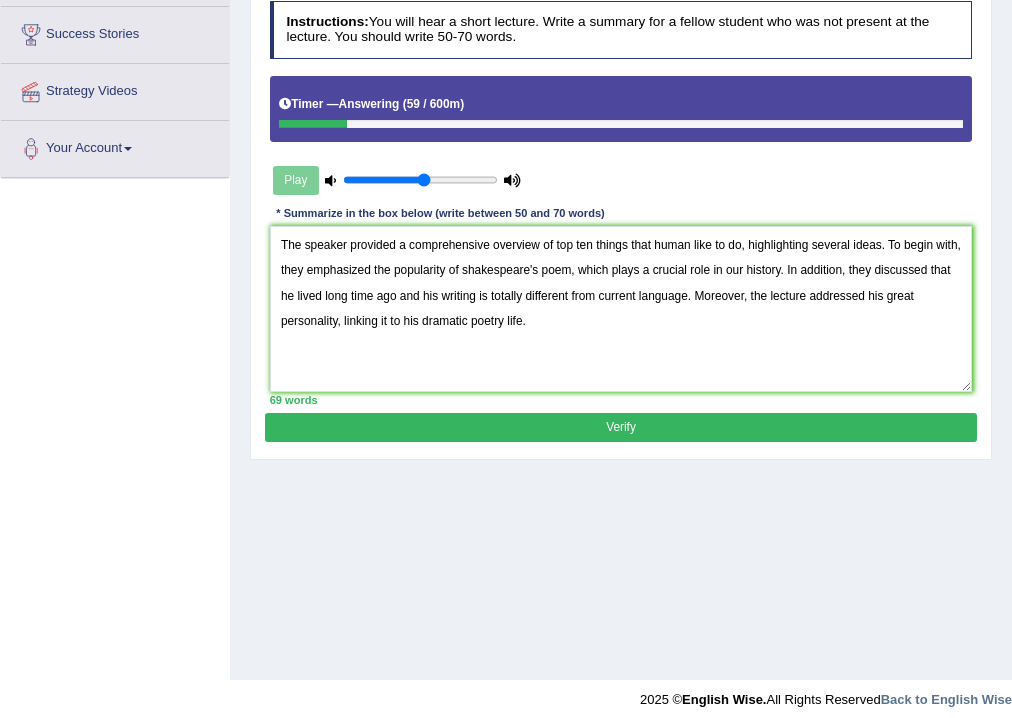 click on "Verify" at bounding box center [620, 427] 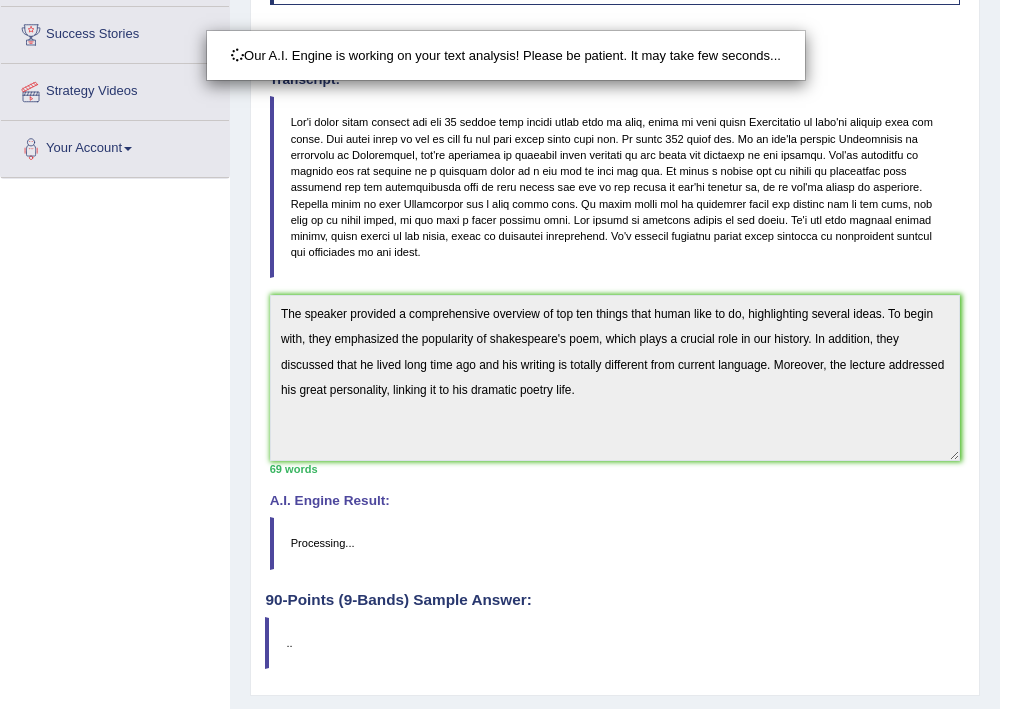 scroll, scrollTop: 335, scrollLeft: 0, axis: vertical 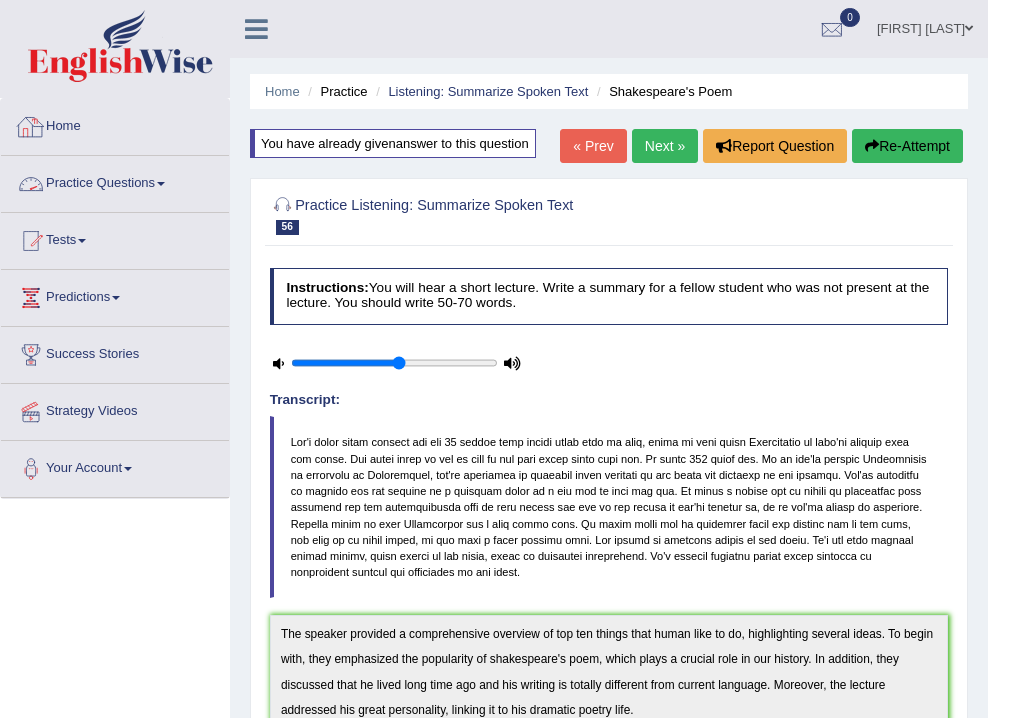 click on "Practice Questions" at bounding box center (115, 181) 